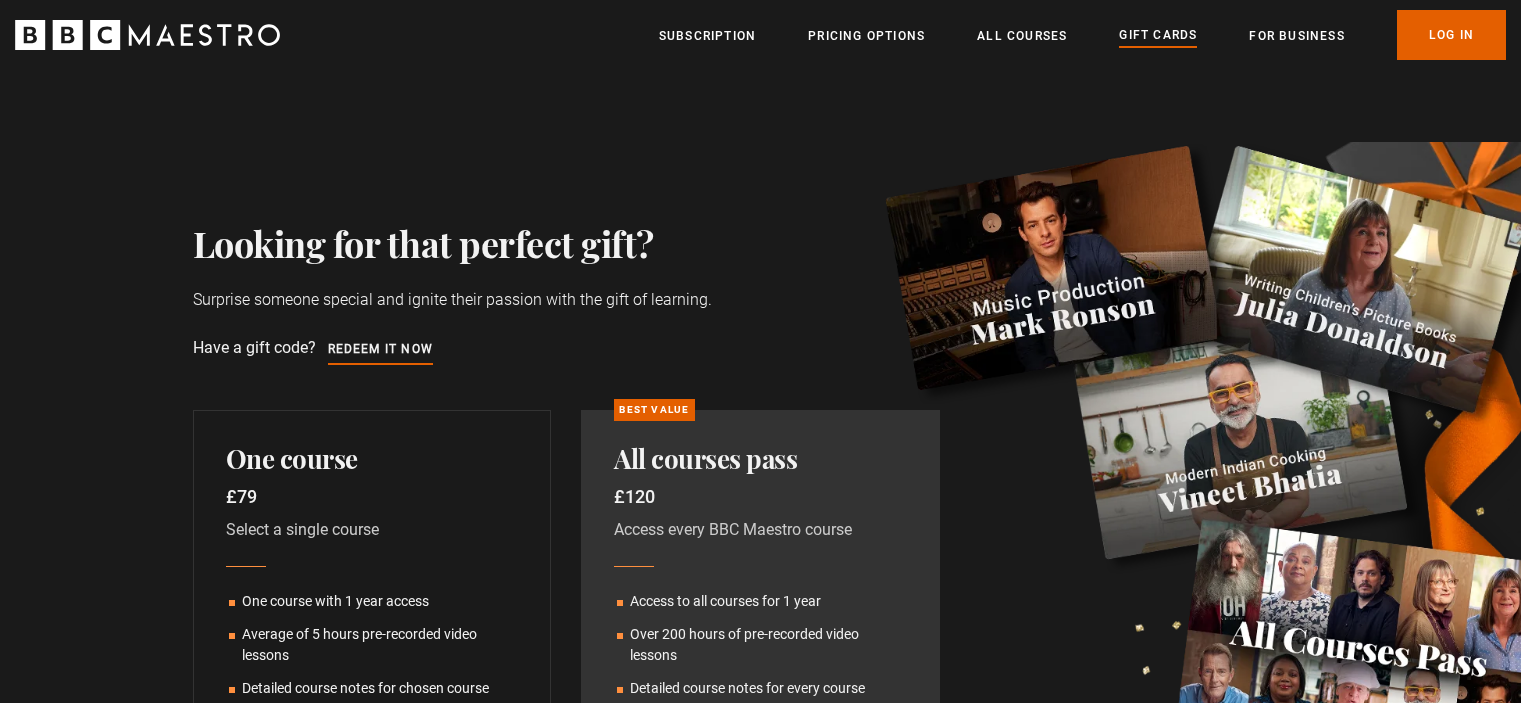 scroll, scrollTop: 0, scrollLeft: 0, axis: both 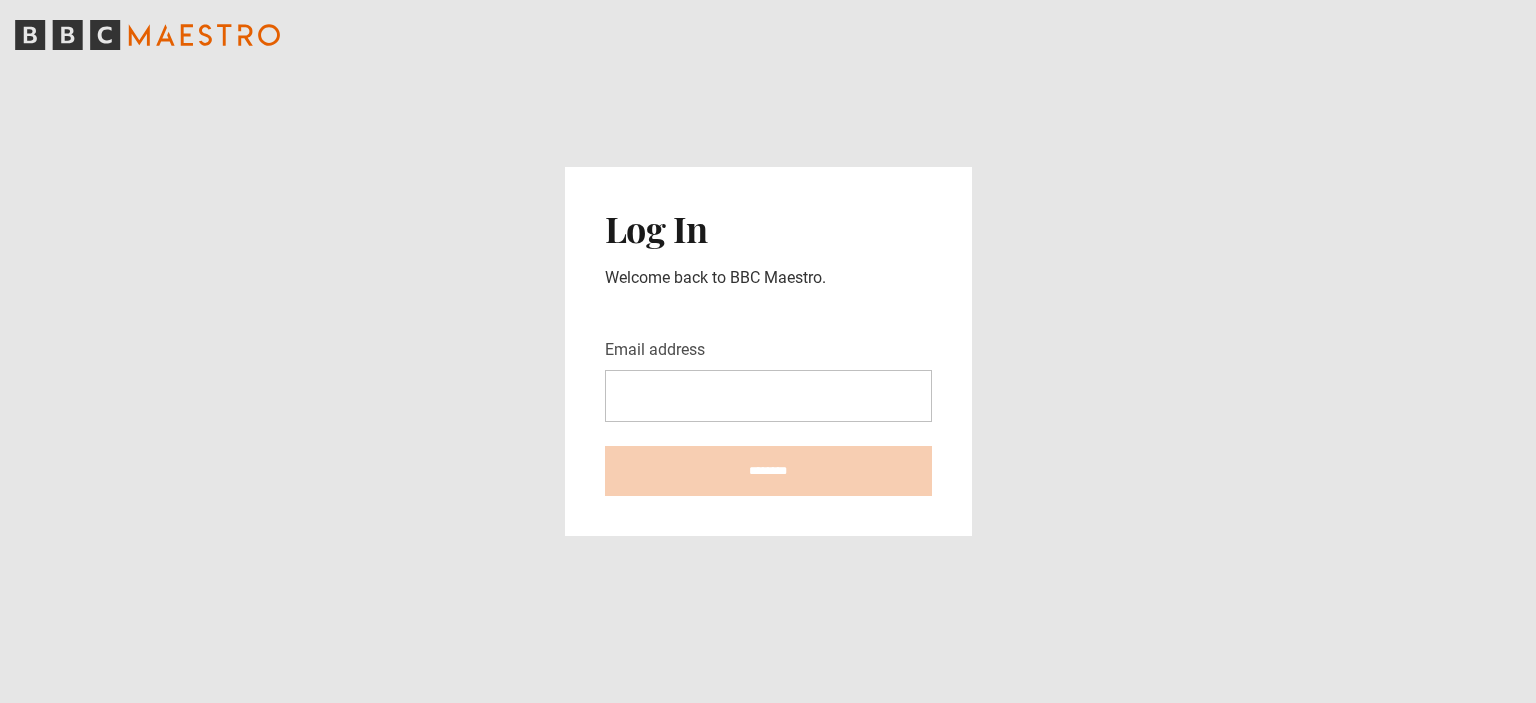 click 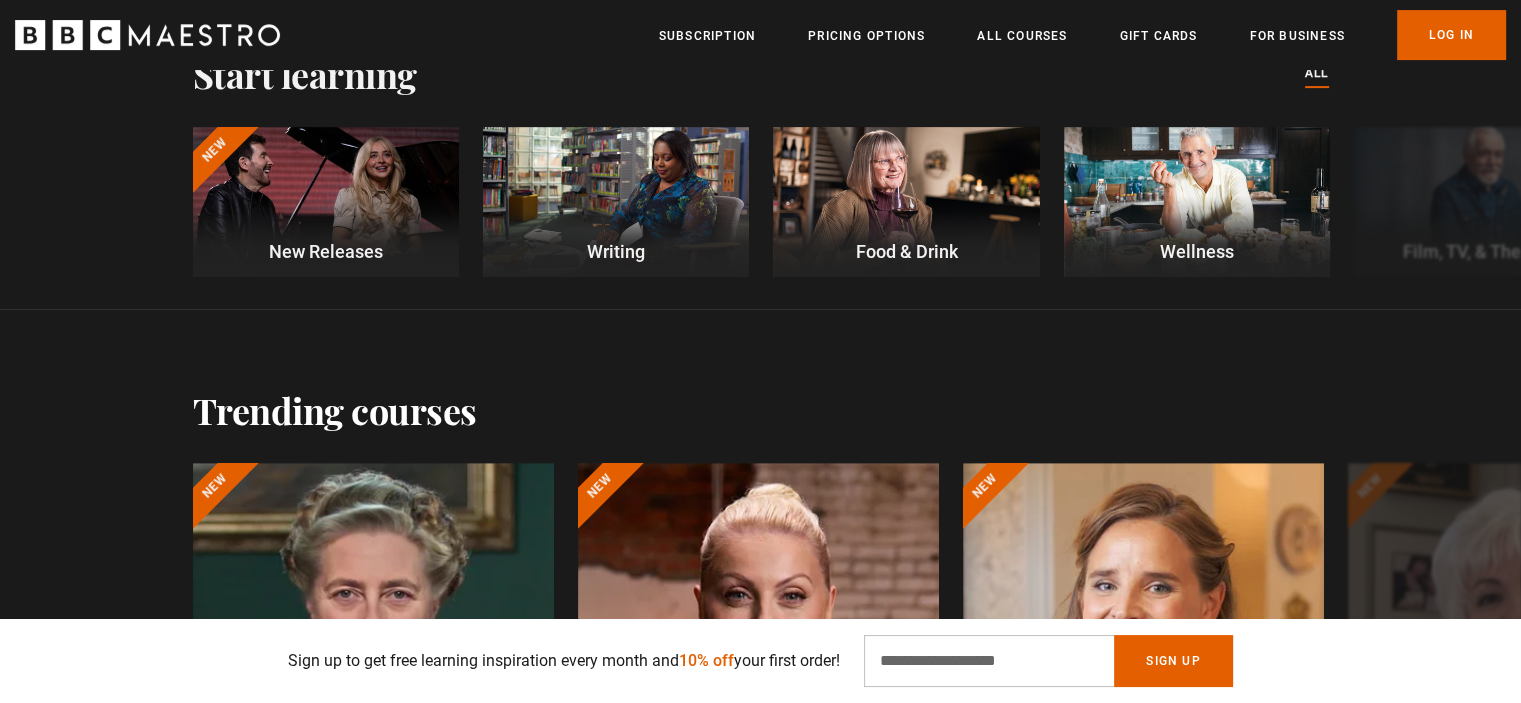 scroll, scrollTop: 824, scrollLeft: 0, axis: vertical 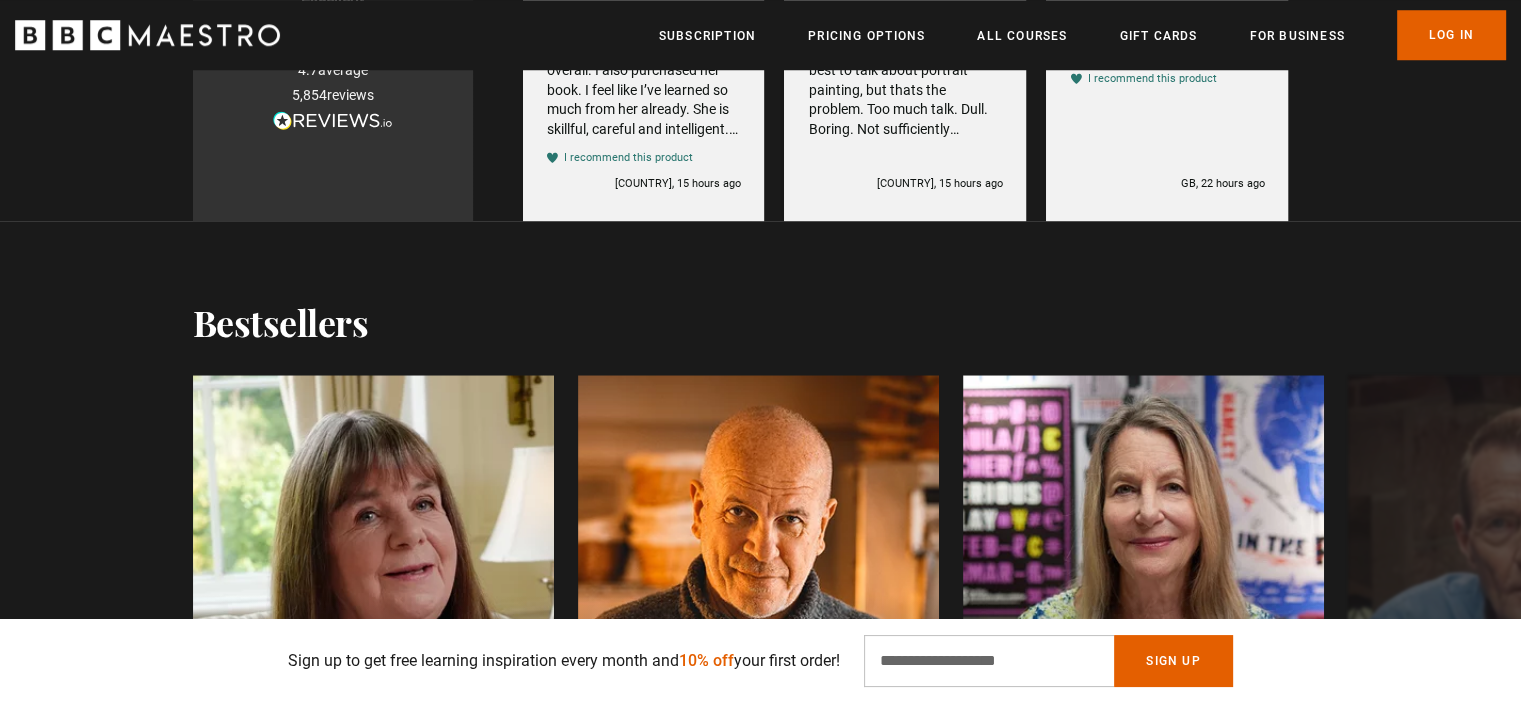 click on "Skip to main content
Menu
Close
Subscription
Pricing Options
All Courses
Gift Cards
For business
Already have an account?
Log In
Play Video 10s Skip Back 10 seconds Pause 10s Skip Forward 10 seconds Loaded :  30.00% 0:05 Pause Unmute Current Time  0:05 - Duration  0:50 1x Playback Rate 2x 1.5x 1x , selected 0.5x auto Quality 360p 720p 1080p 2160p Auto , selected Captions captions off , selected This is a modal window.
Let the greatest be your teacher
World-class online courses
Explore Subscription
Discover Courses
Unlimited access to every course for just  £10  a month (billed annually)
Start learning
courses" at bounding box center [760, 1591] 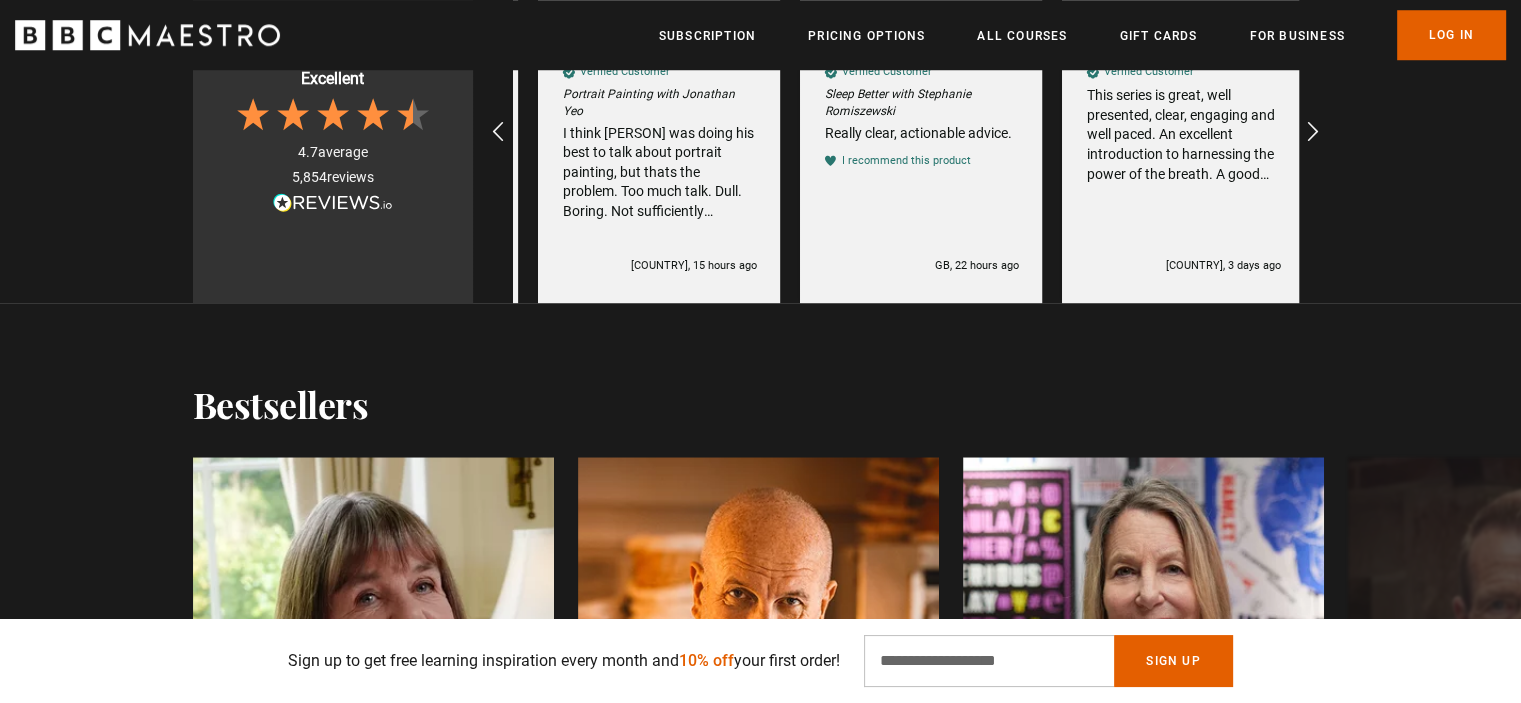 scroll, scrollTop: 0, scrollLeft: 261, axis: horizontal 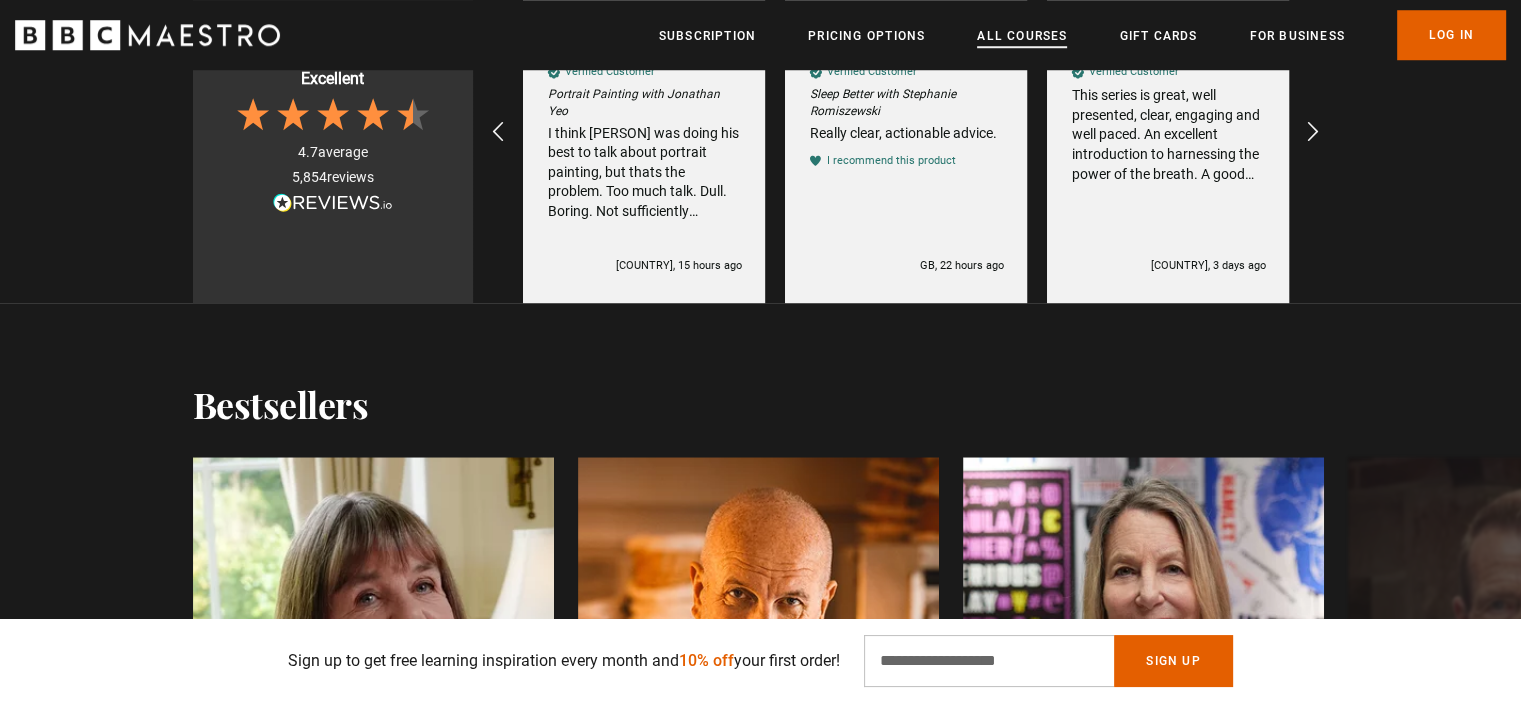 click on "All Courses" at bounding box center (1022, 36) 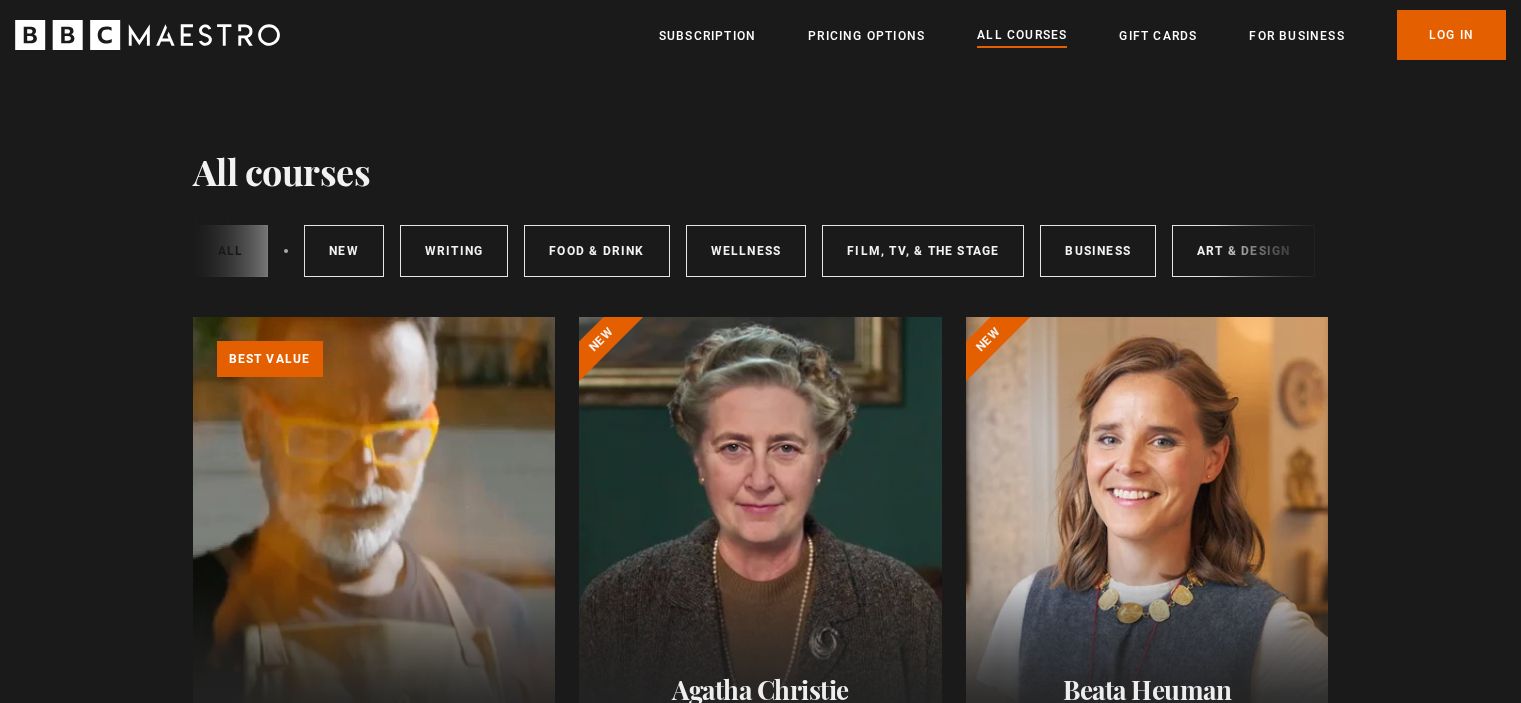 scroll, scrollTop: 0, scrollLeft: 0, axis: both 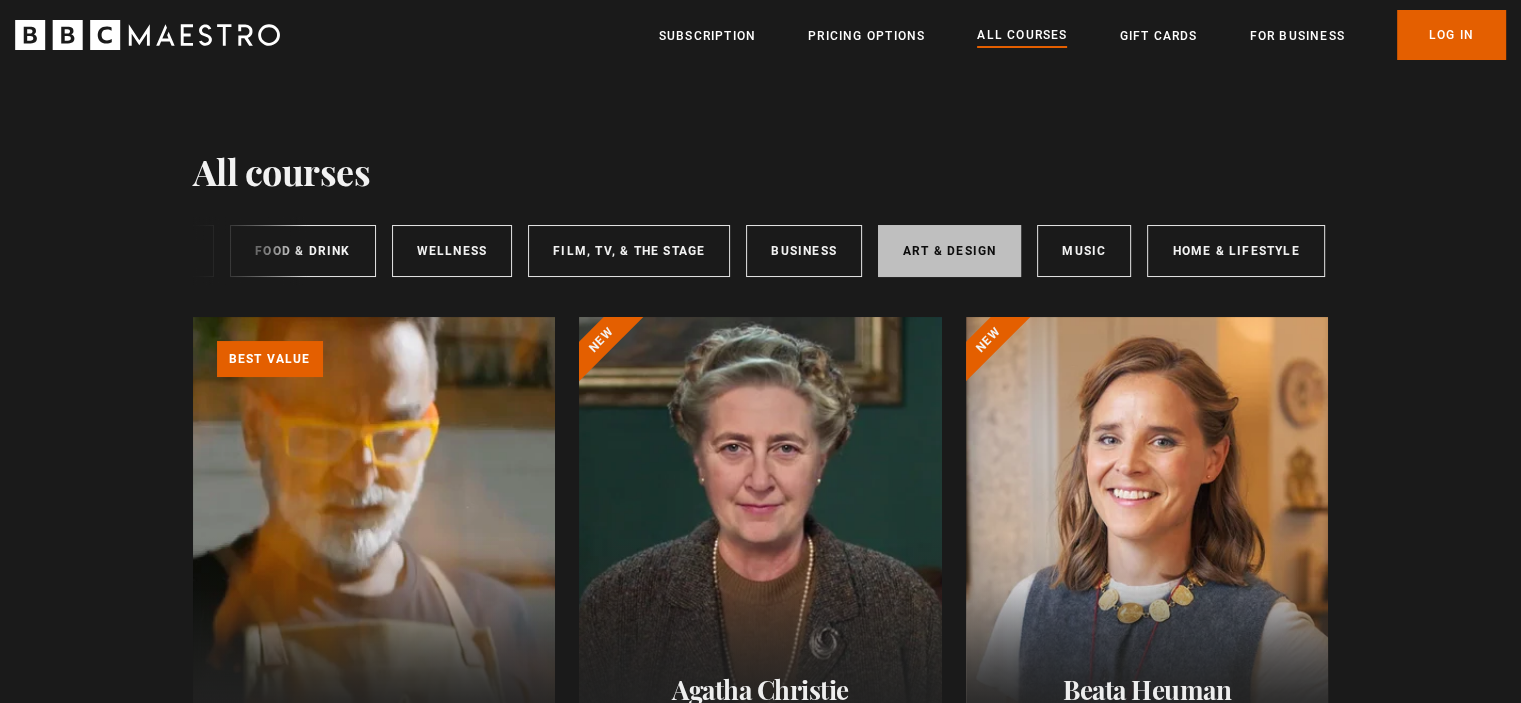 click on "Art & Design" at bounding box center [949, 251] 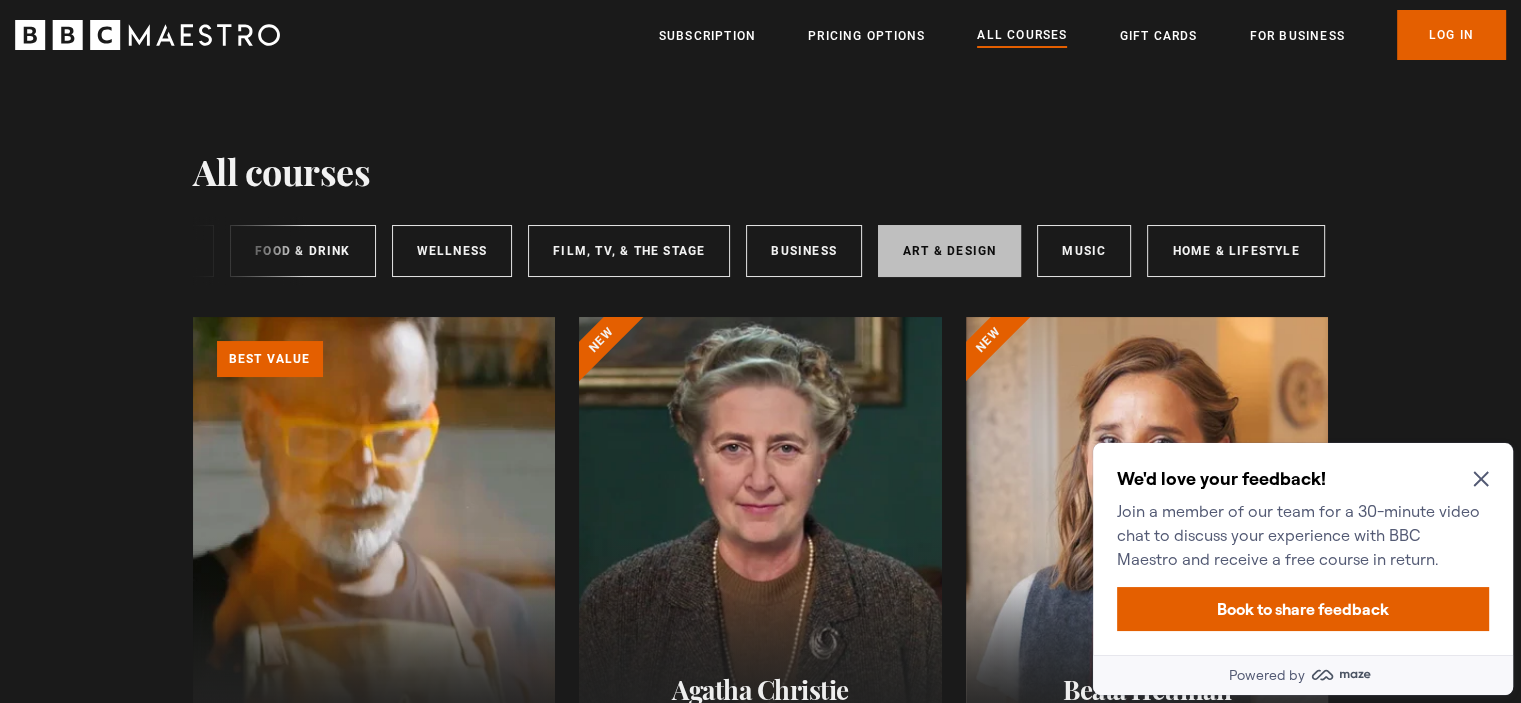 scroll, scrollTop: 0, scrollLeft: 0, axis: both 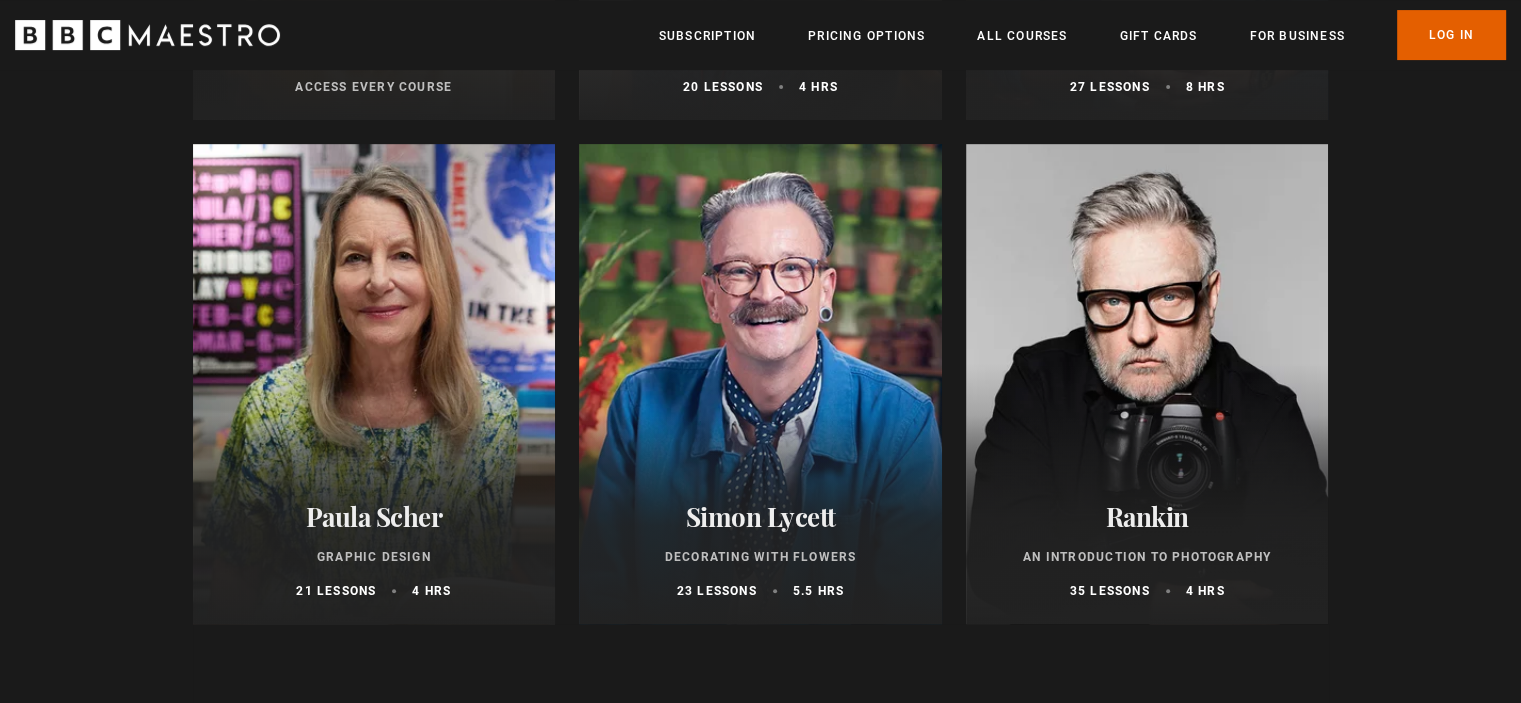 drag, startPoint x: 0, startPoint y: 0, endPoint x: 1532, endPoint y: 255, distance: 1553.0773 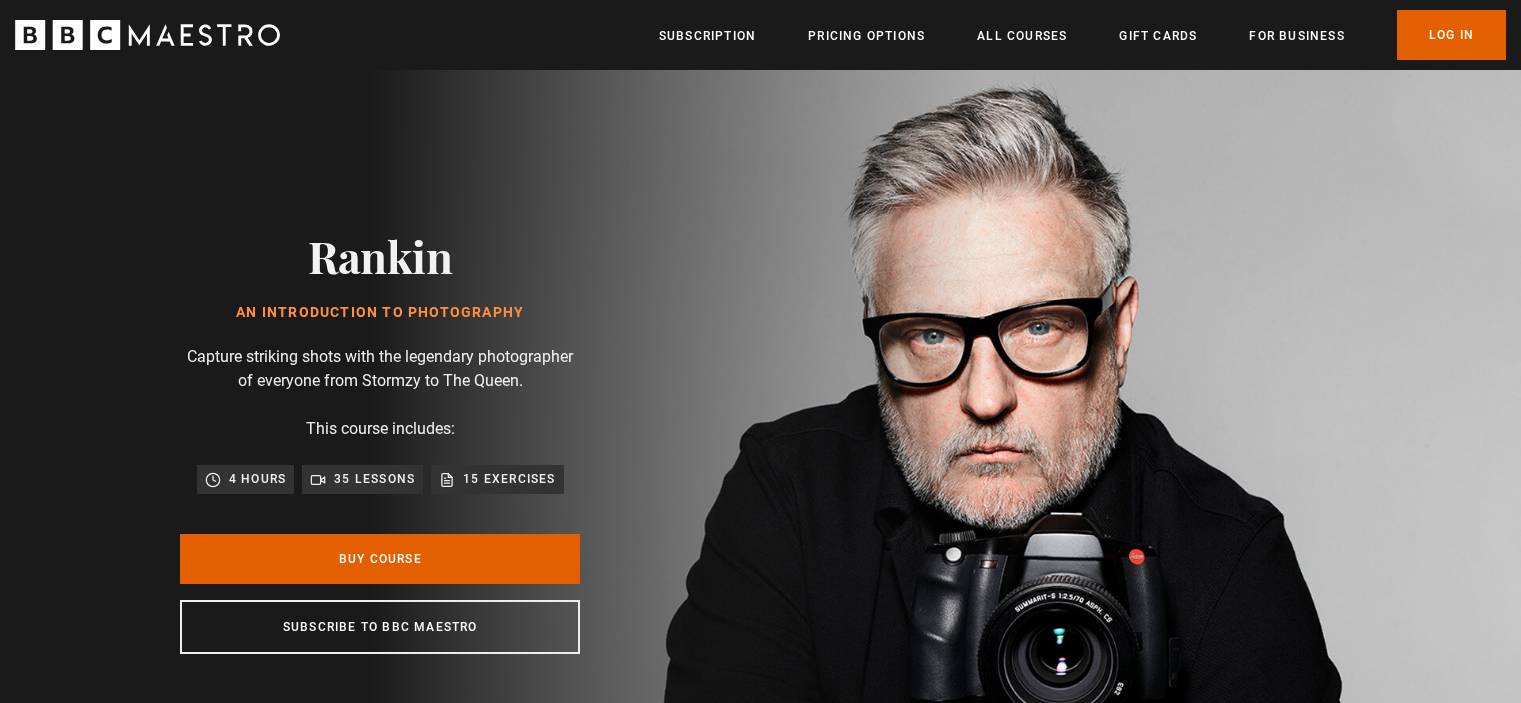 scroll, scrollTop: 0, scrollLeft: 0, axis: both 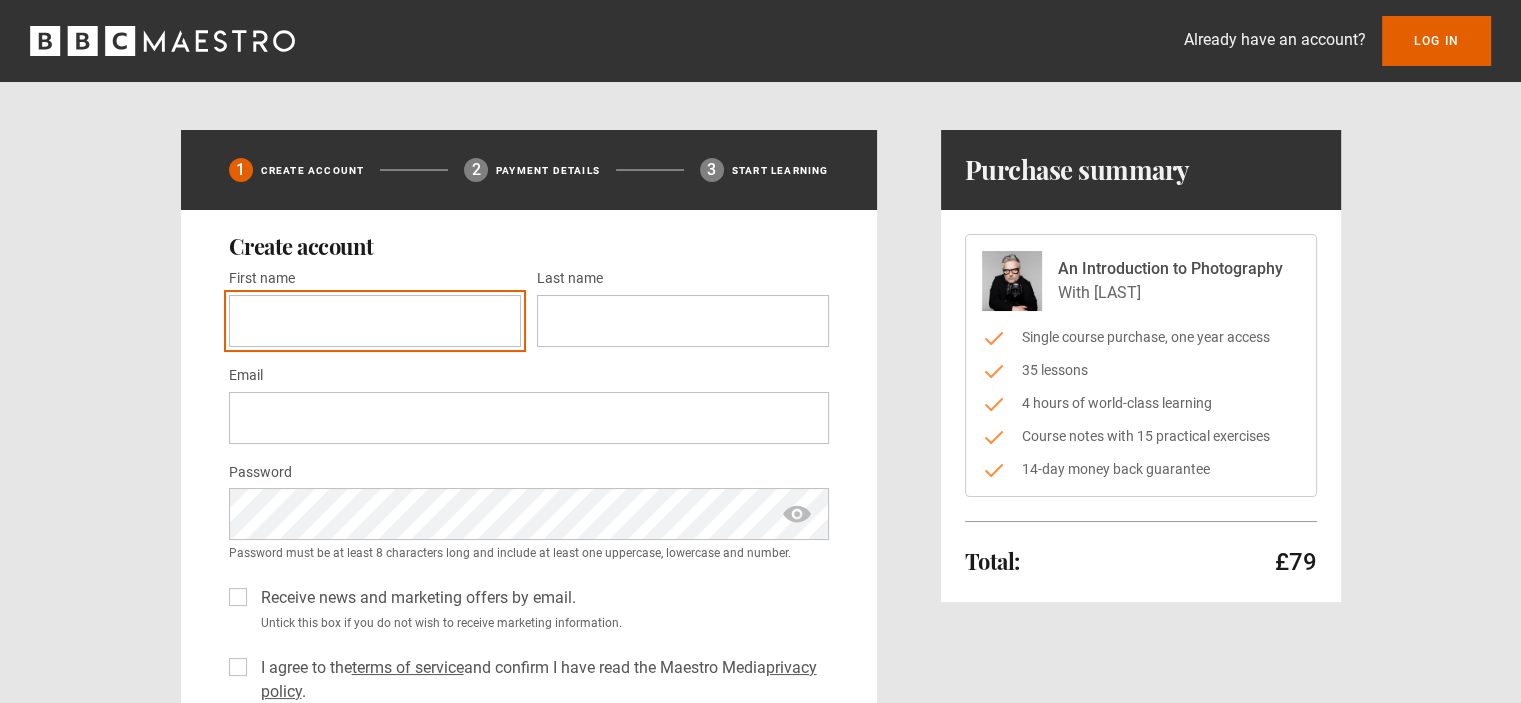 click on "First name  *" at bounding box center (375, 321) 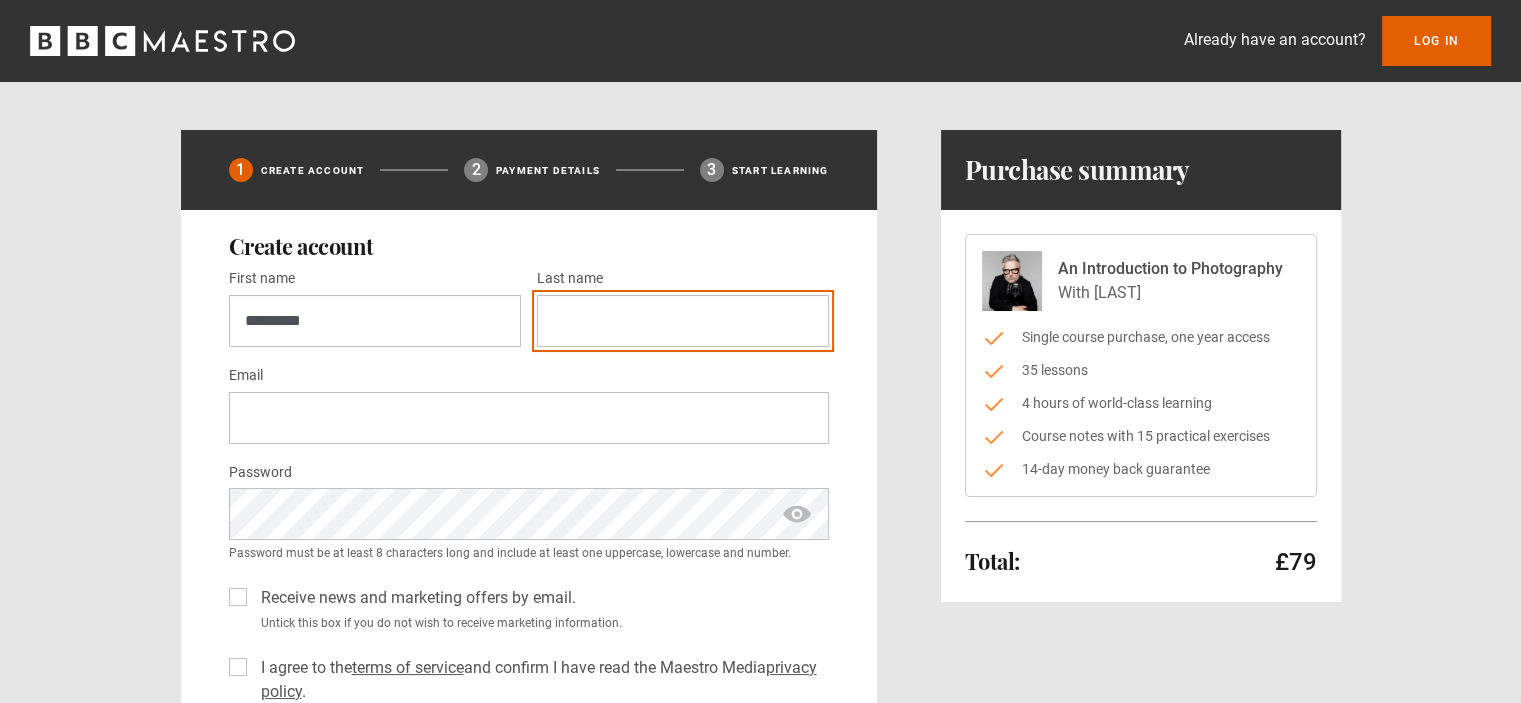 type on "*******" 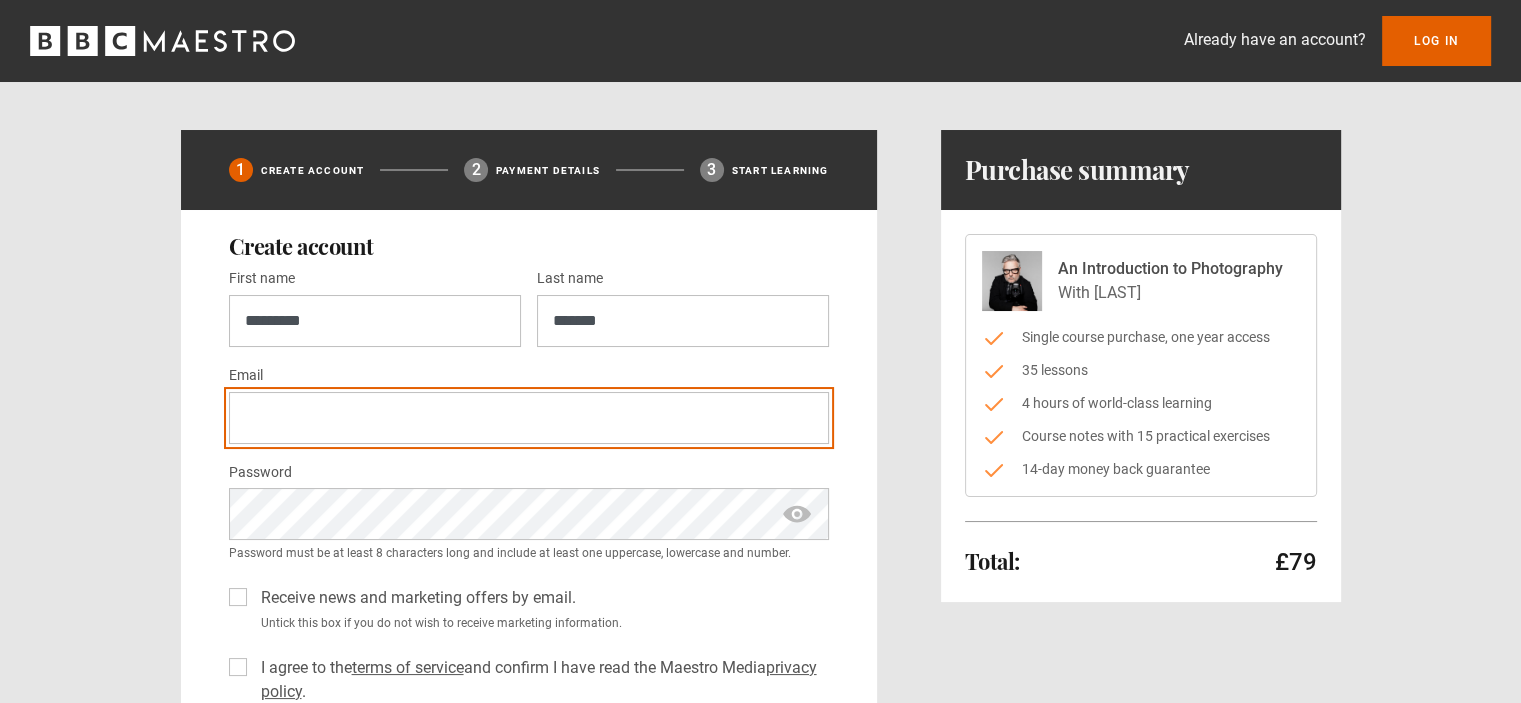 type on "**********" 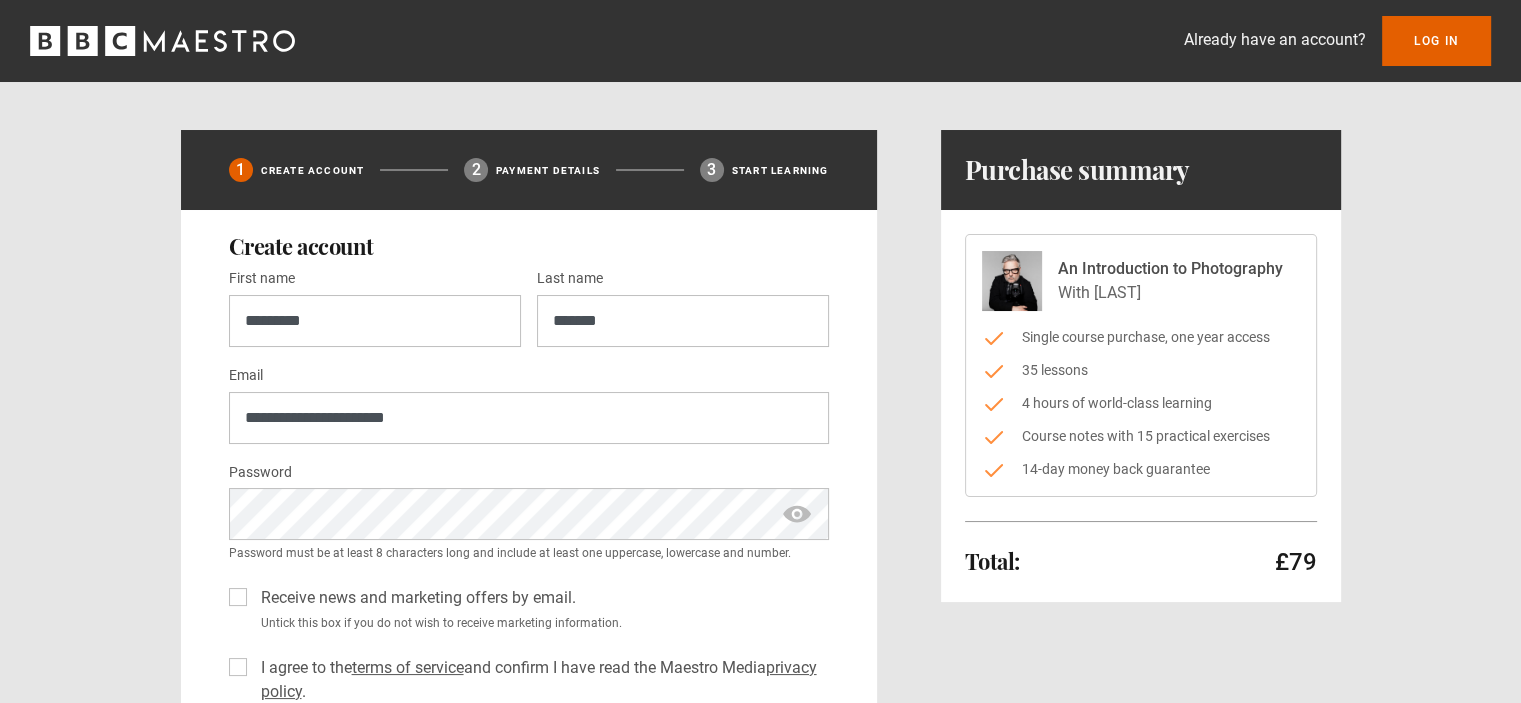 click on "Receive news and marketing offers by email." at bounding box center (414, 598) 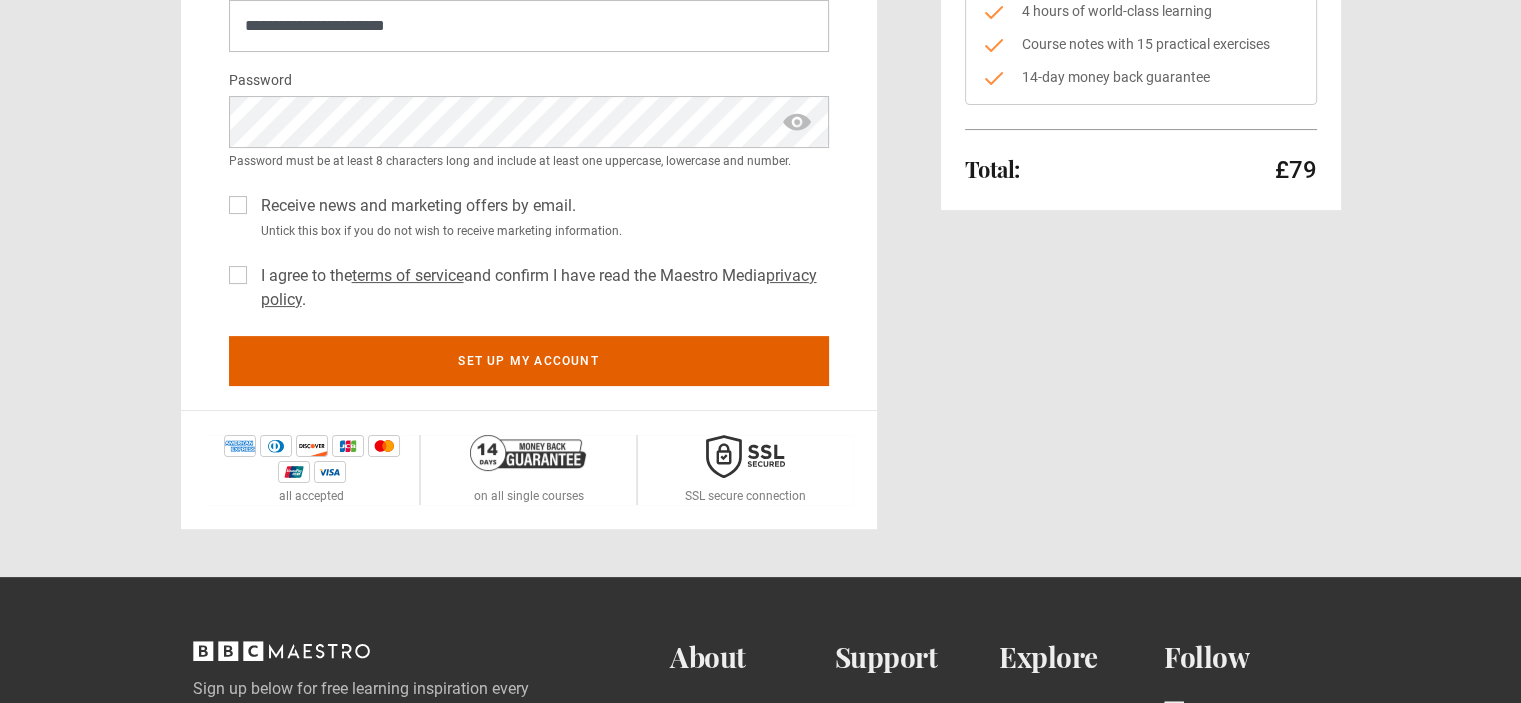 scroll, scrollTop: 386, scrollLeft: 0, axis: vertical 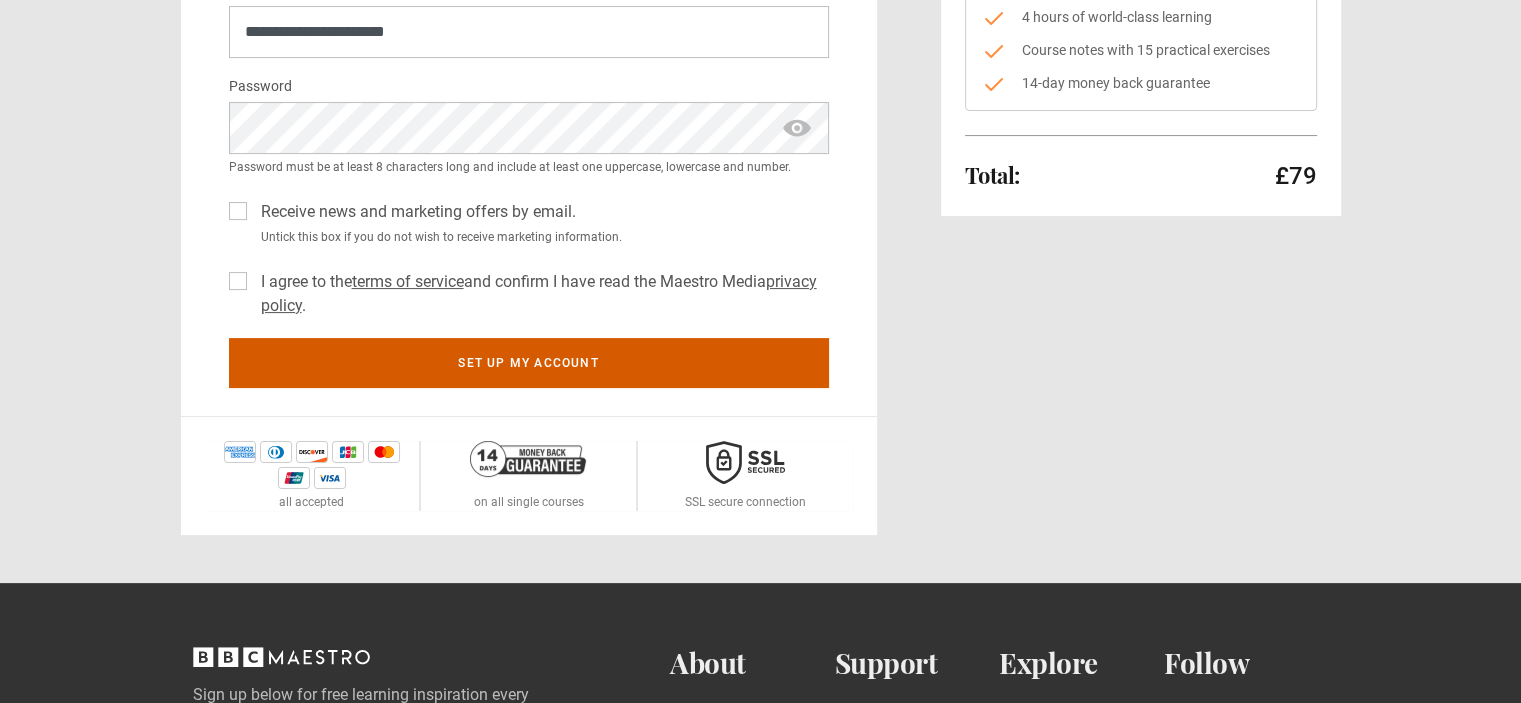 click on "Set up my account" at bounding box center [529, 363] 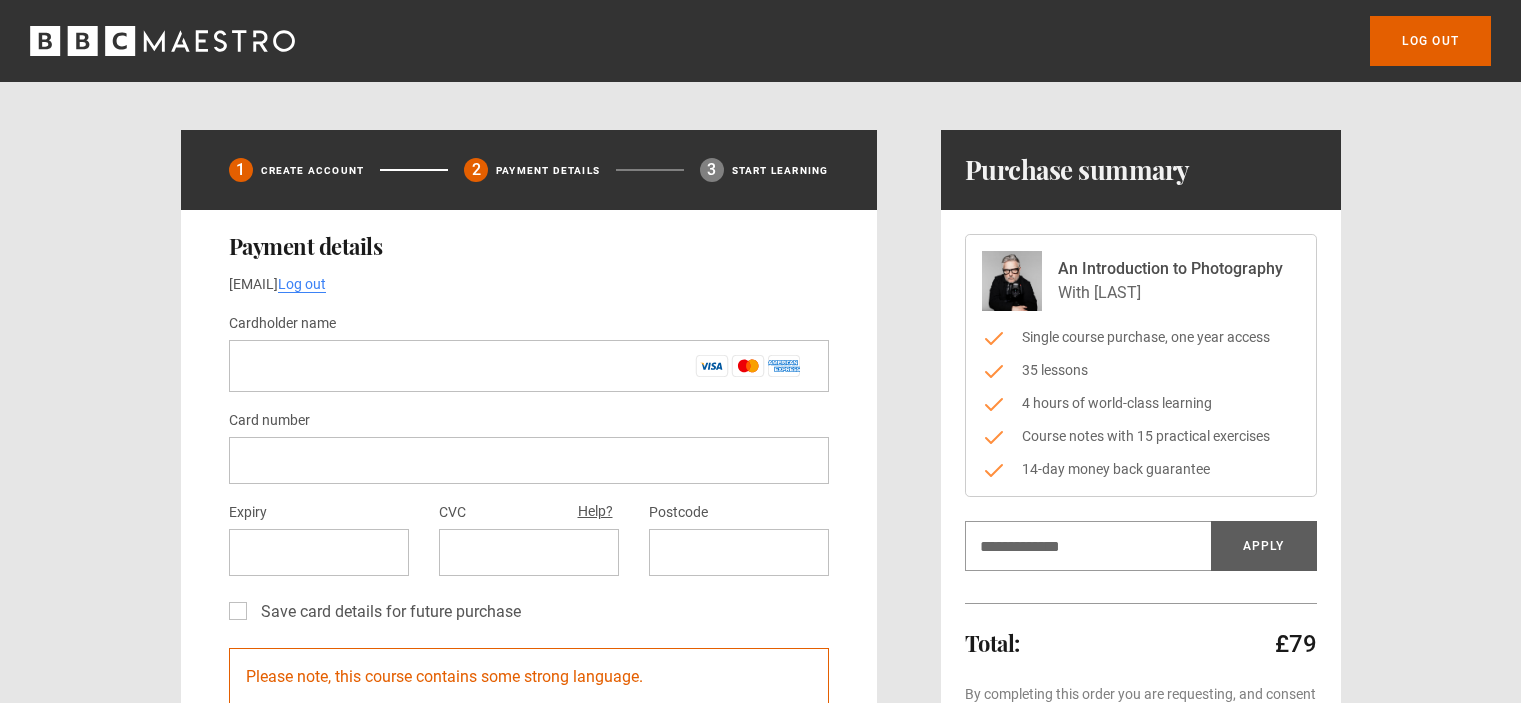 scroll, scrollTop: 0, scrollLeft: 0, axis: both 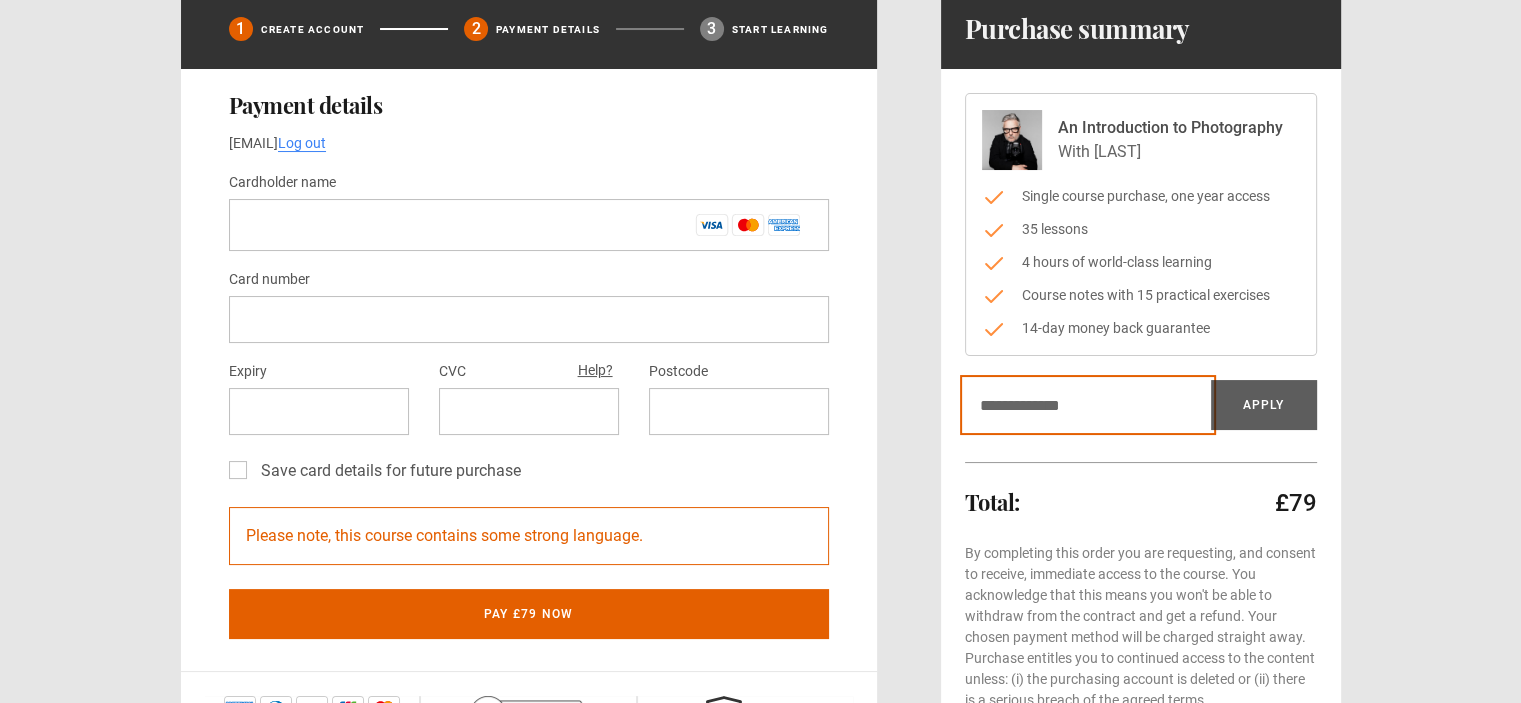 click on "Discount code" at bounding box center (1088, 405) 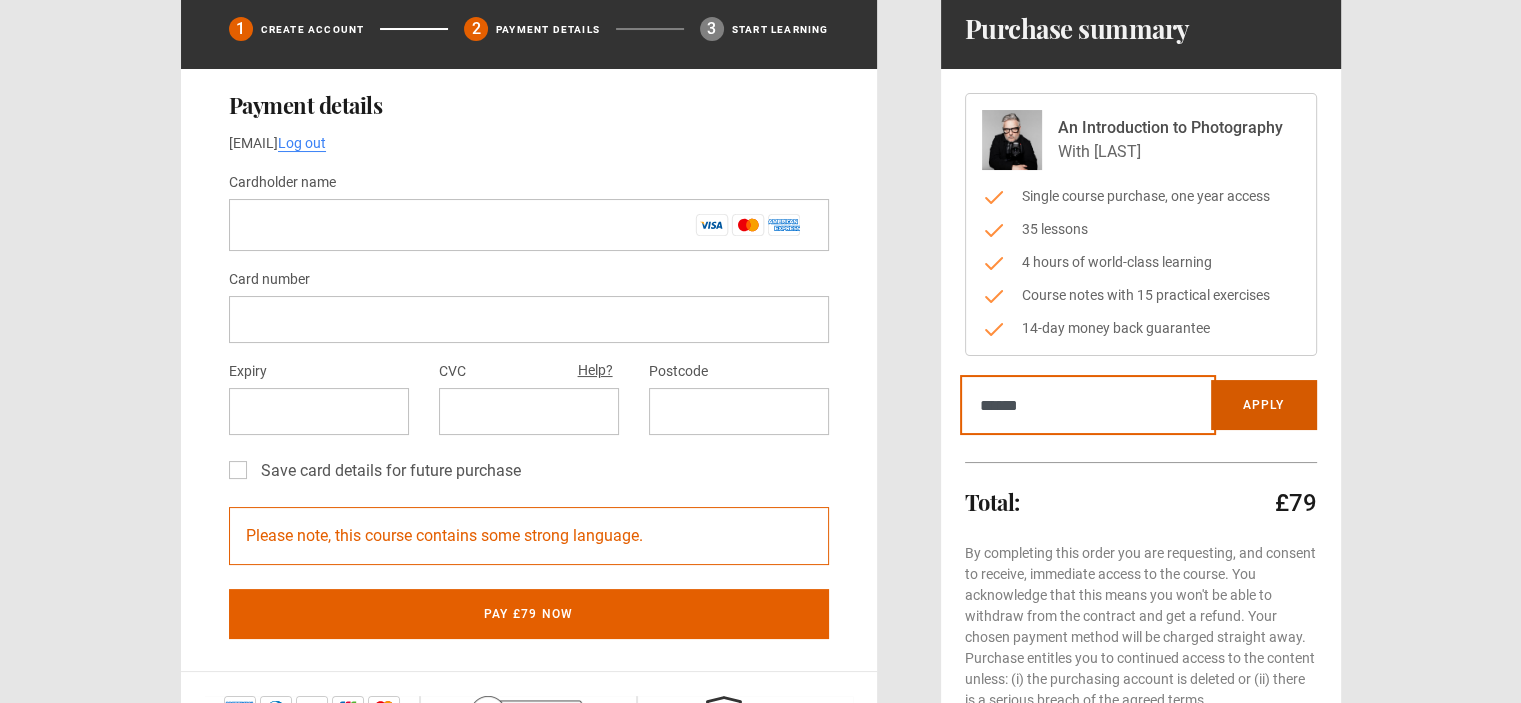 type on "******" 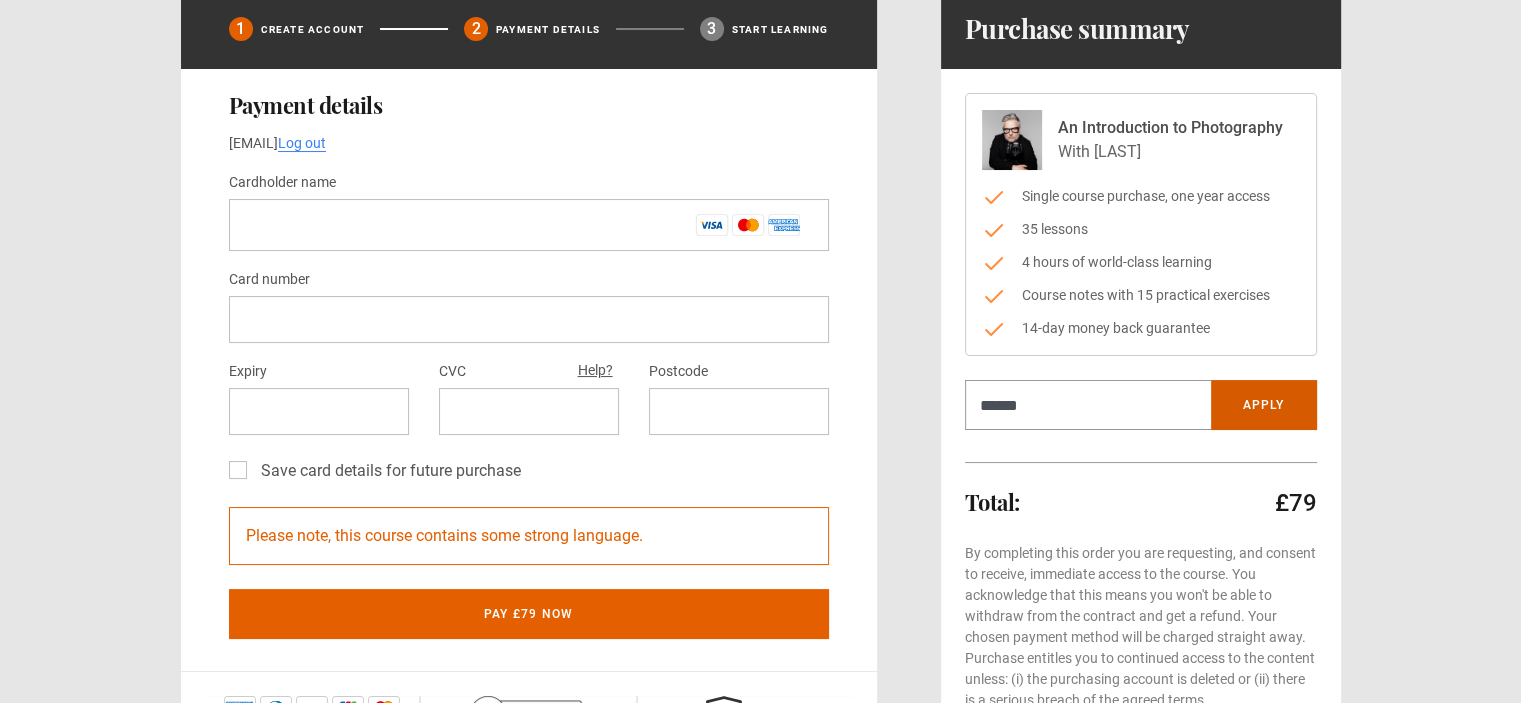 click on "Apply" at bounding box center (1264, 405) 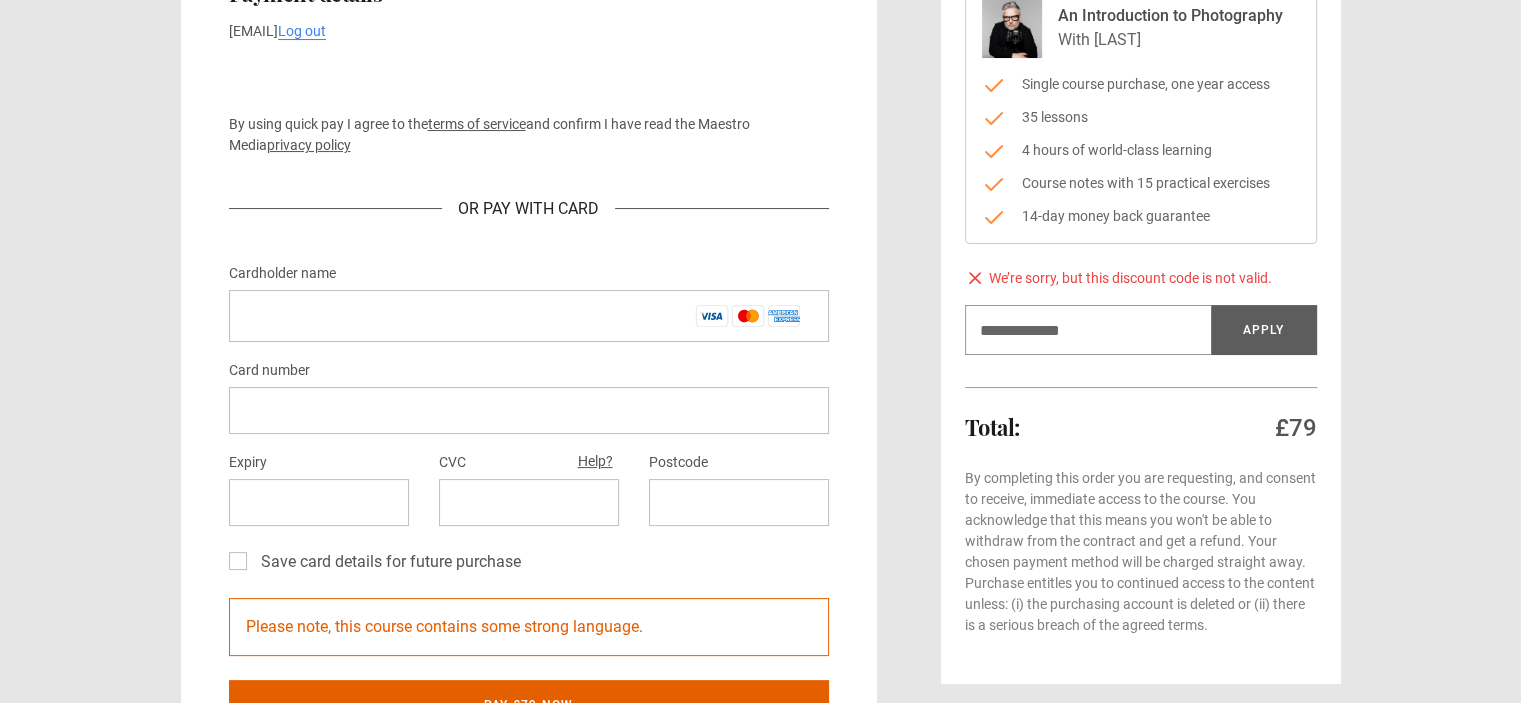 scroll, scrollTop: 229, scrollLeft: 0, axis: vertical 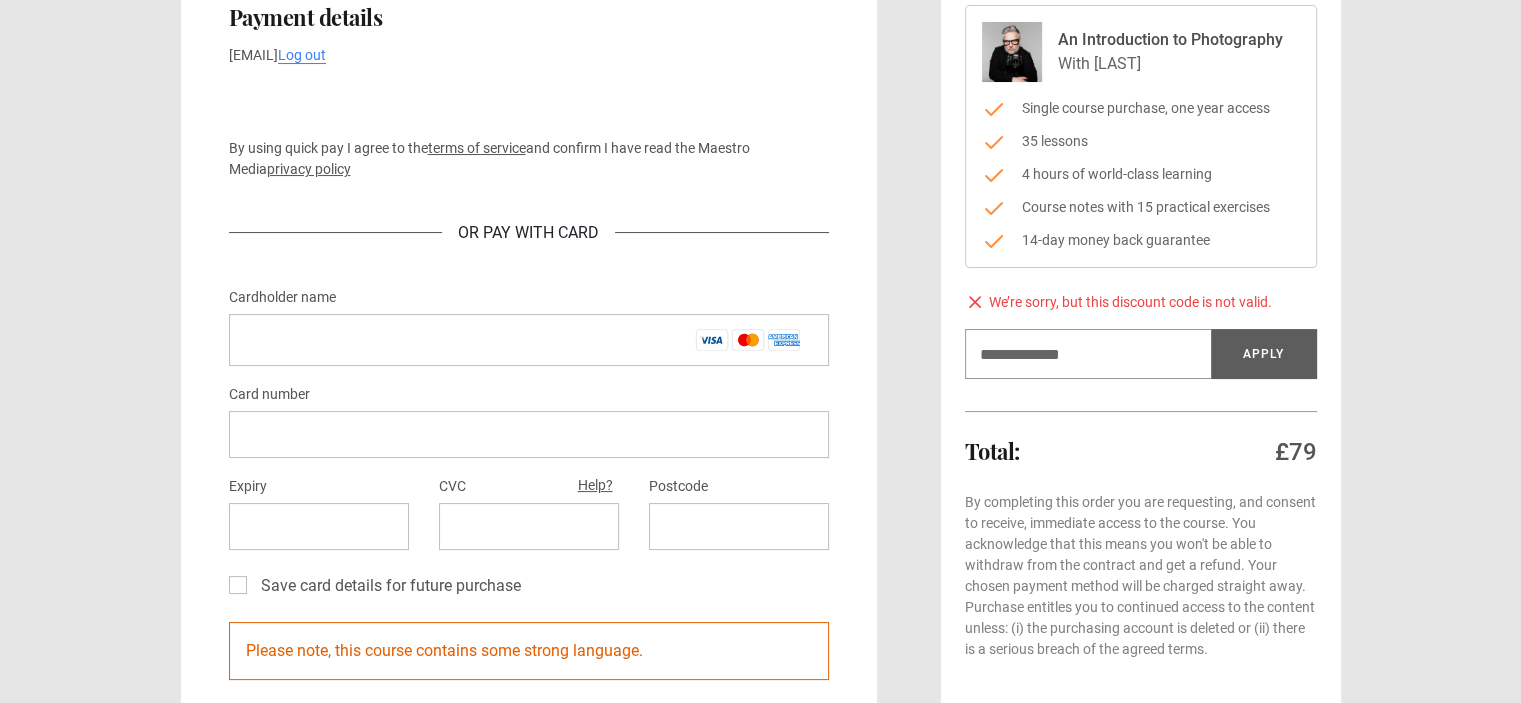 drag, startPoint x: 1535, startPoint y: 204, endPoint x: 1528, endPoint y: 167, distance: 37.65634 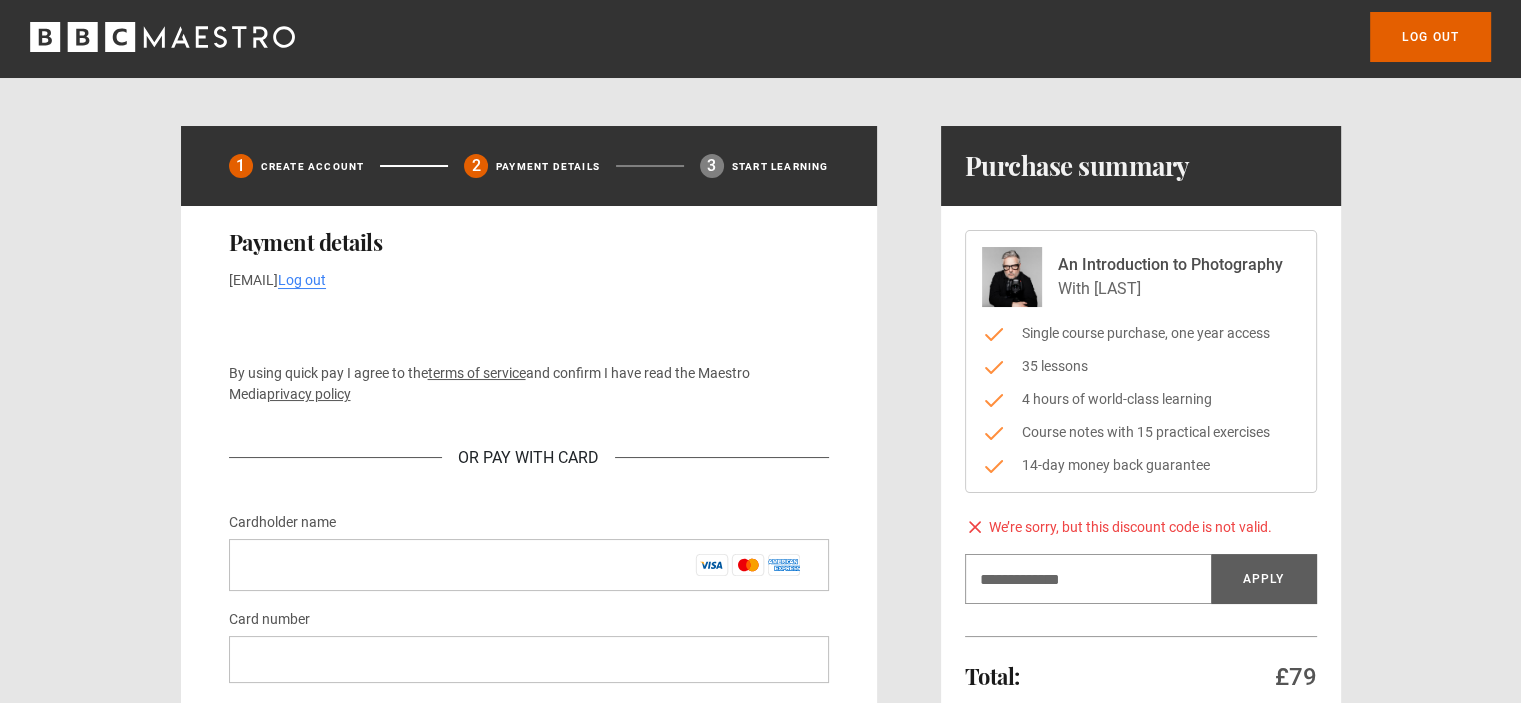 scroll, scrollTop: 7, scrollLeft: 0, axis: vertical 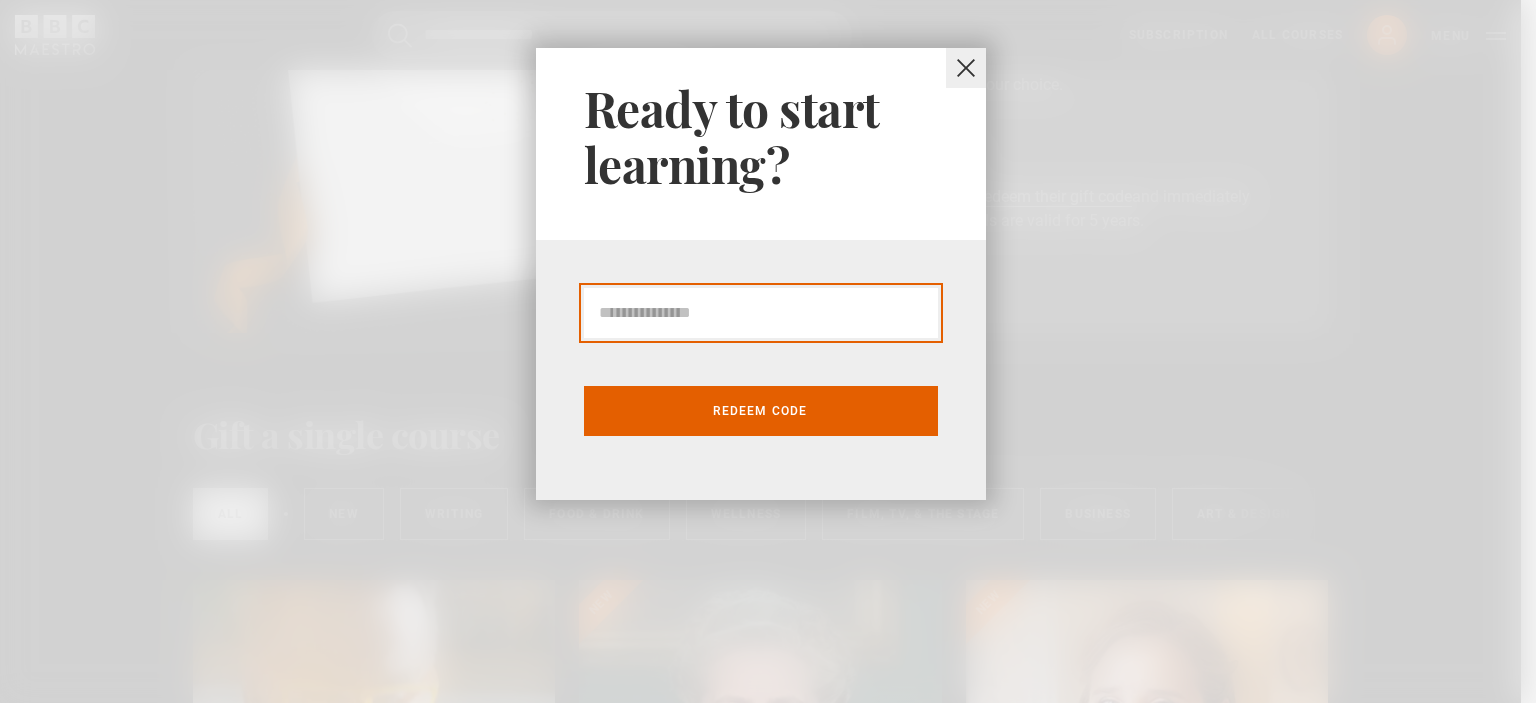 click at bounding box center [761, 313] 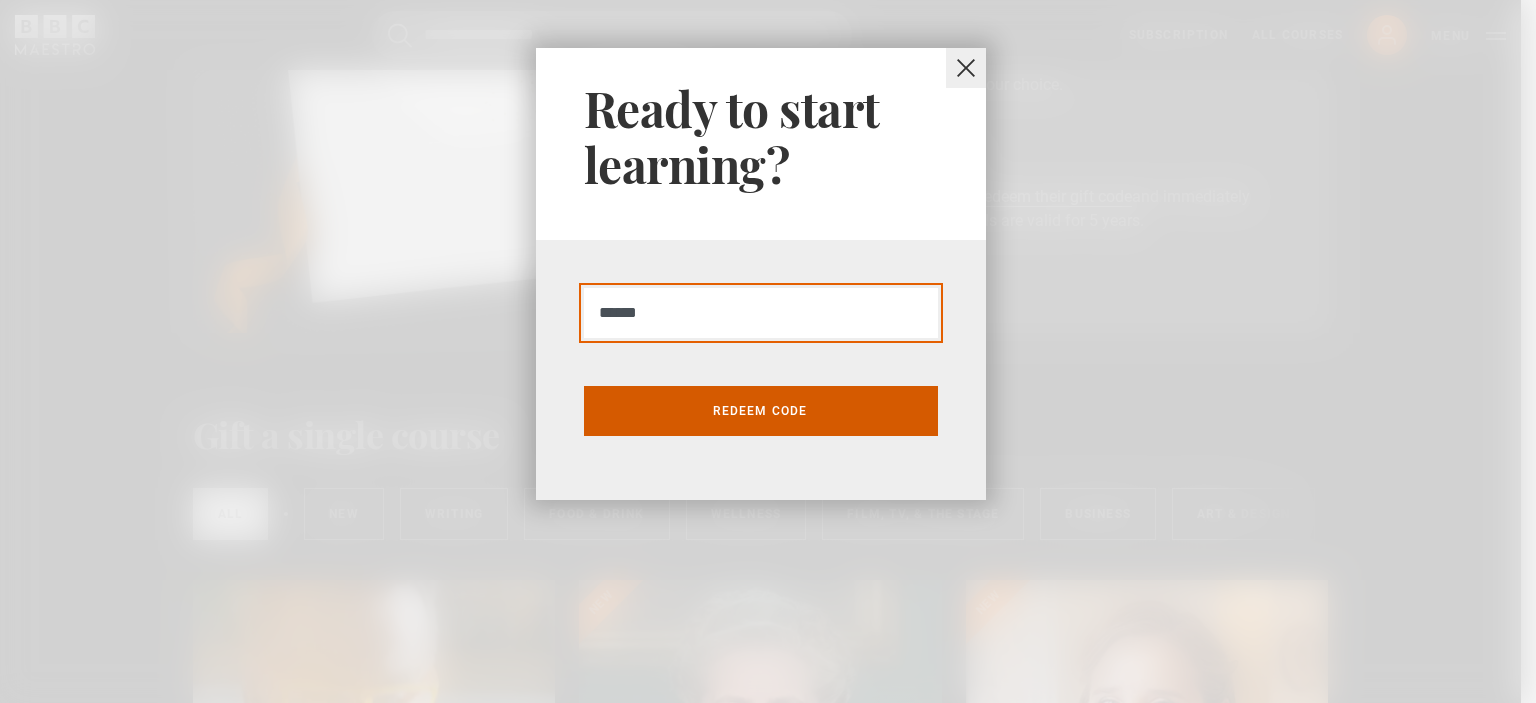 type on "******" 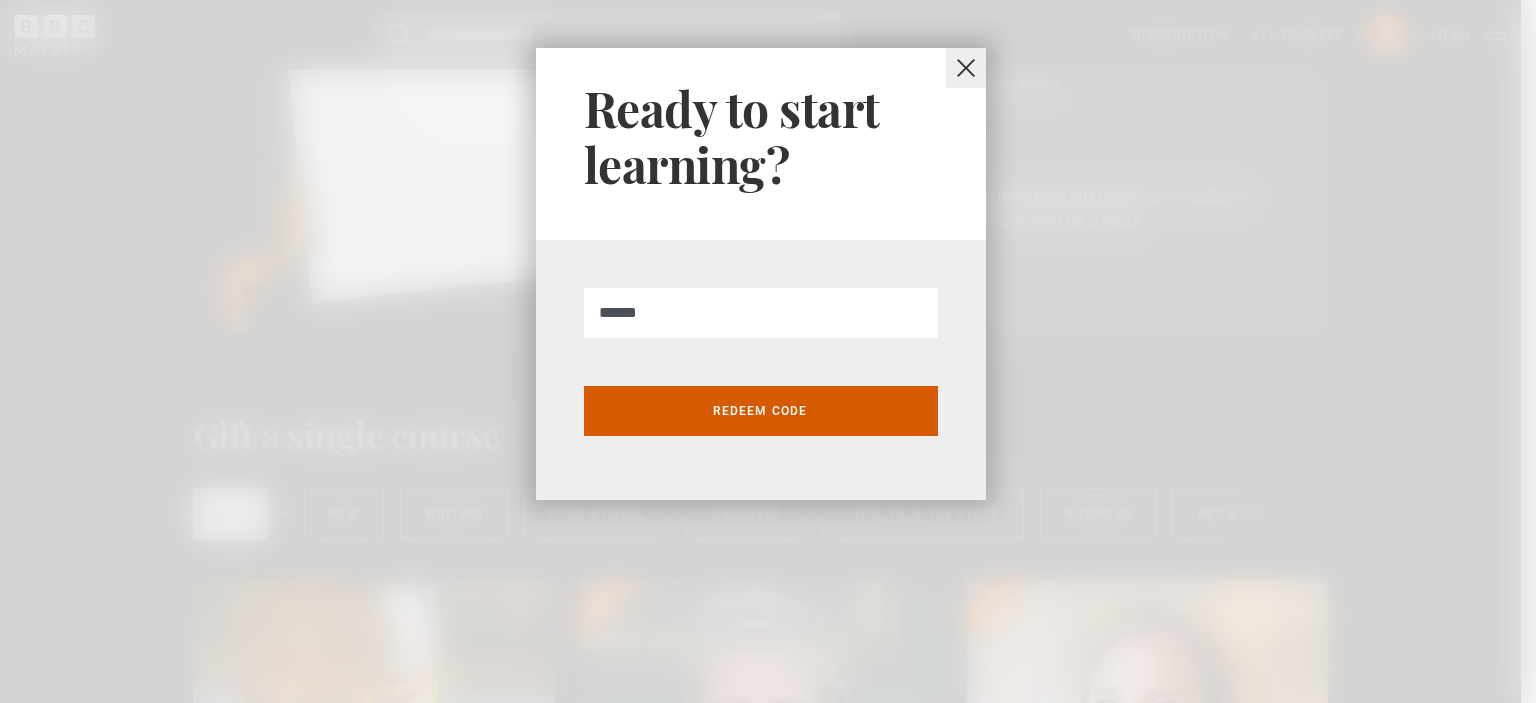 click on "Redeem code" at bounding box center (761, 411) 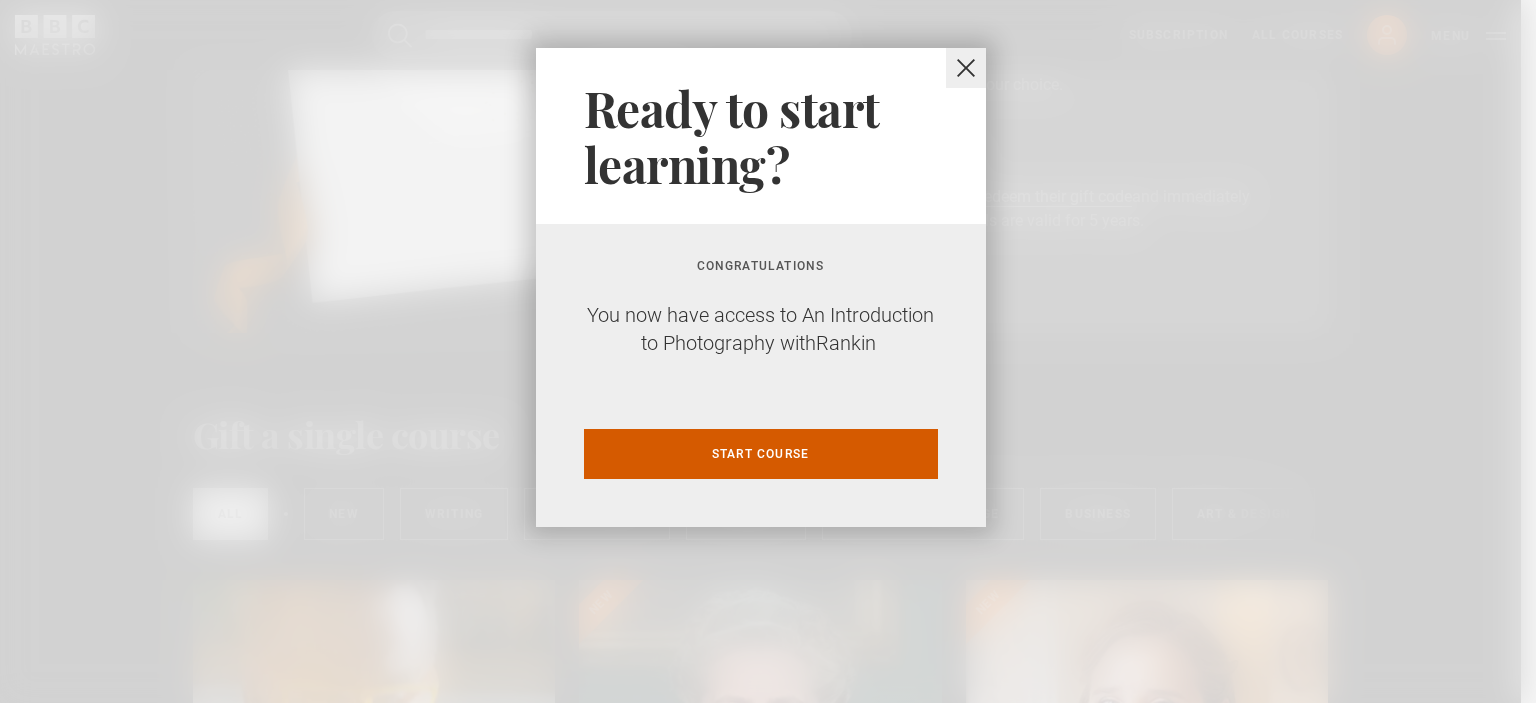 click on "Start course" at bounding box center (761, 454) 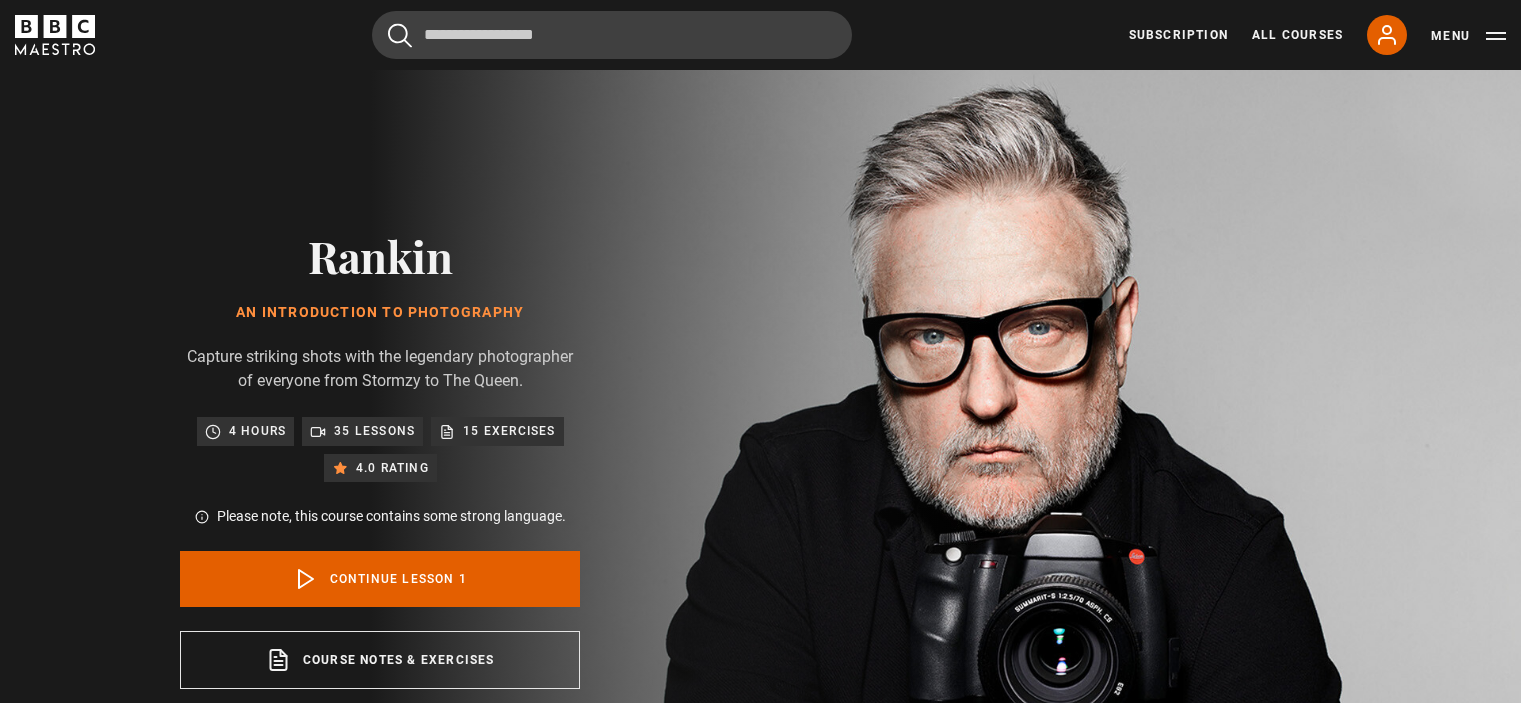 scroll, scrollTop: 0, scrollLeft: 0, axis: both 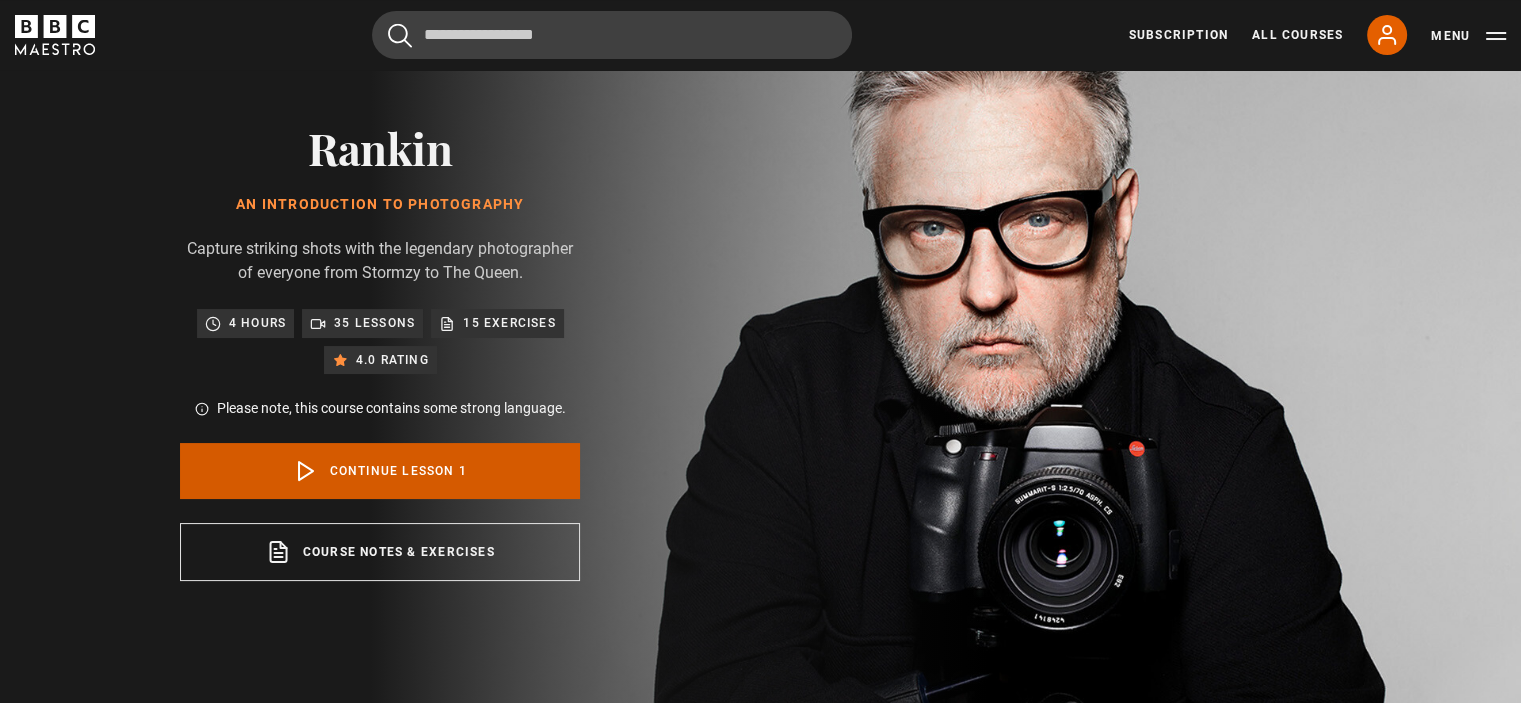 click on "Continue lesson 1" at bounding box center [380, 471] 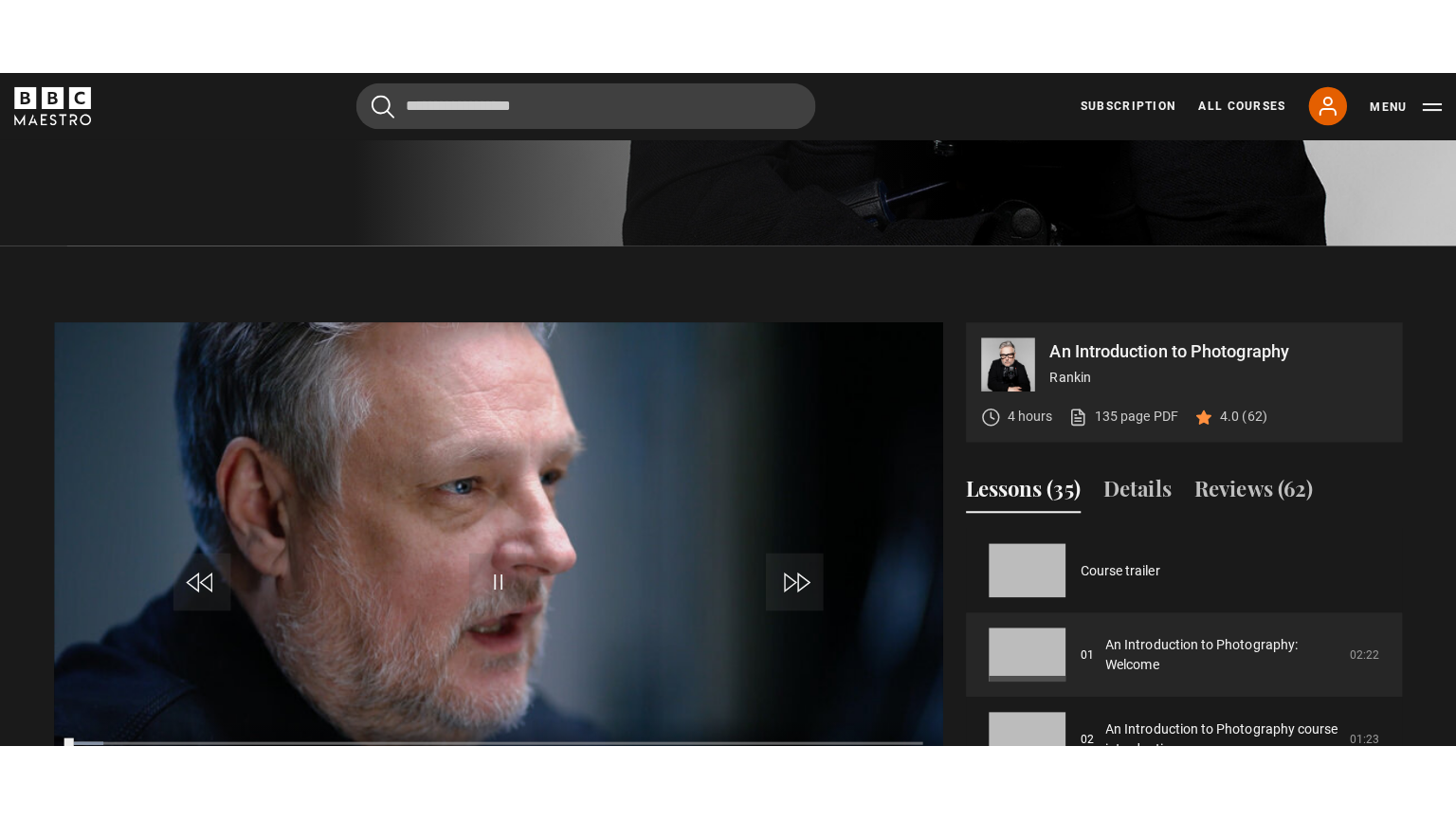 scroll, scrollTop: 734, scrollLeft: 0, axis: vertical 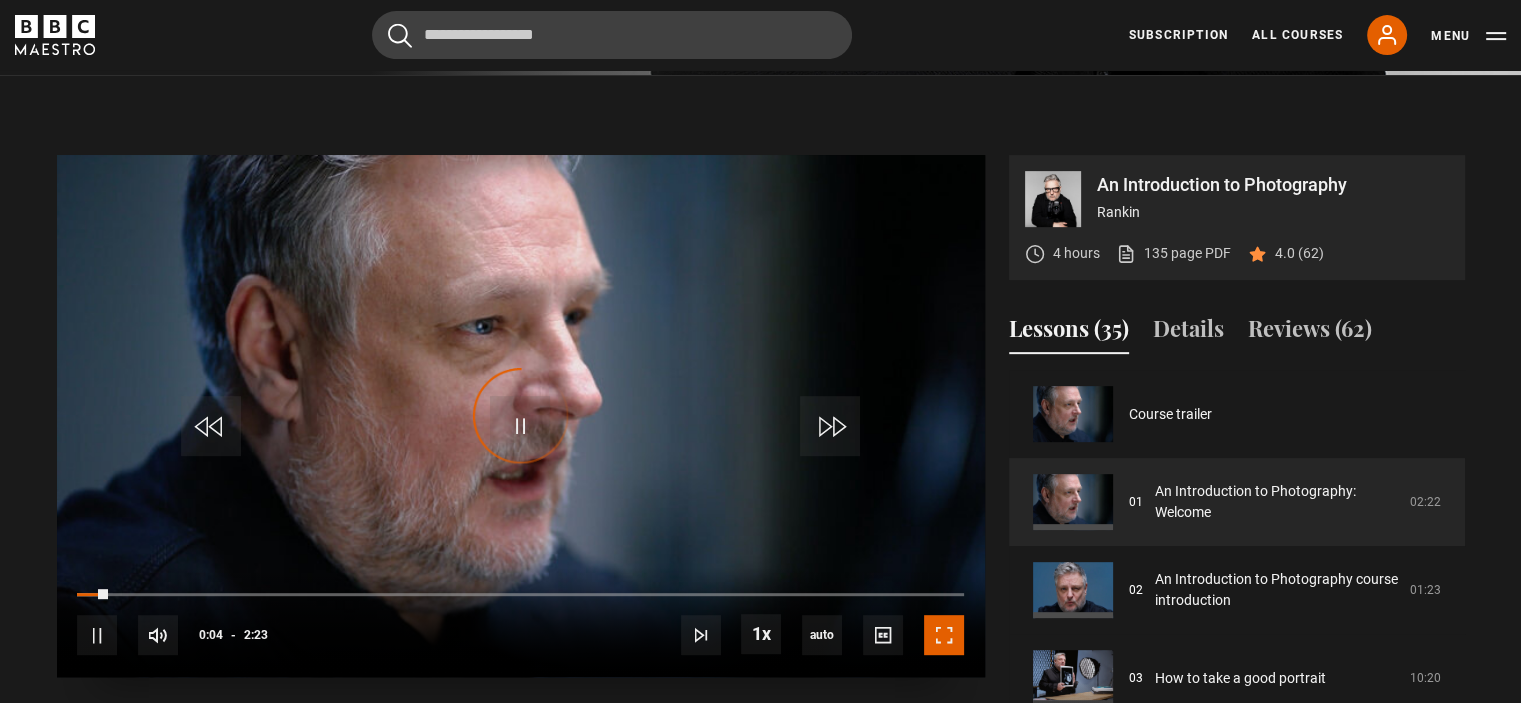 click at bounding box center [944, 635] 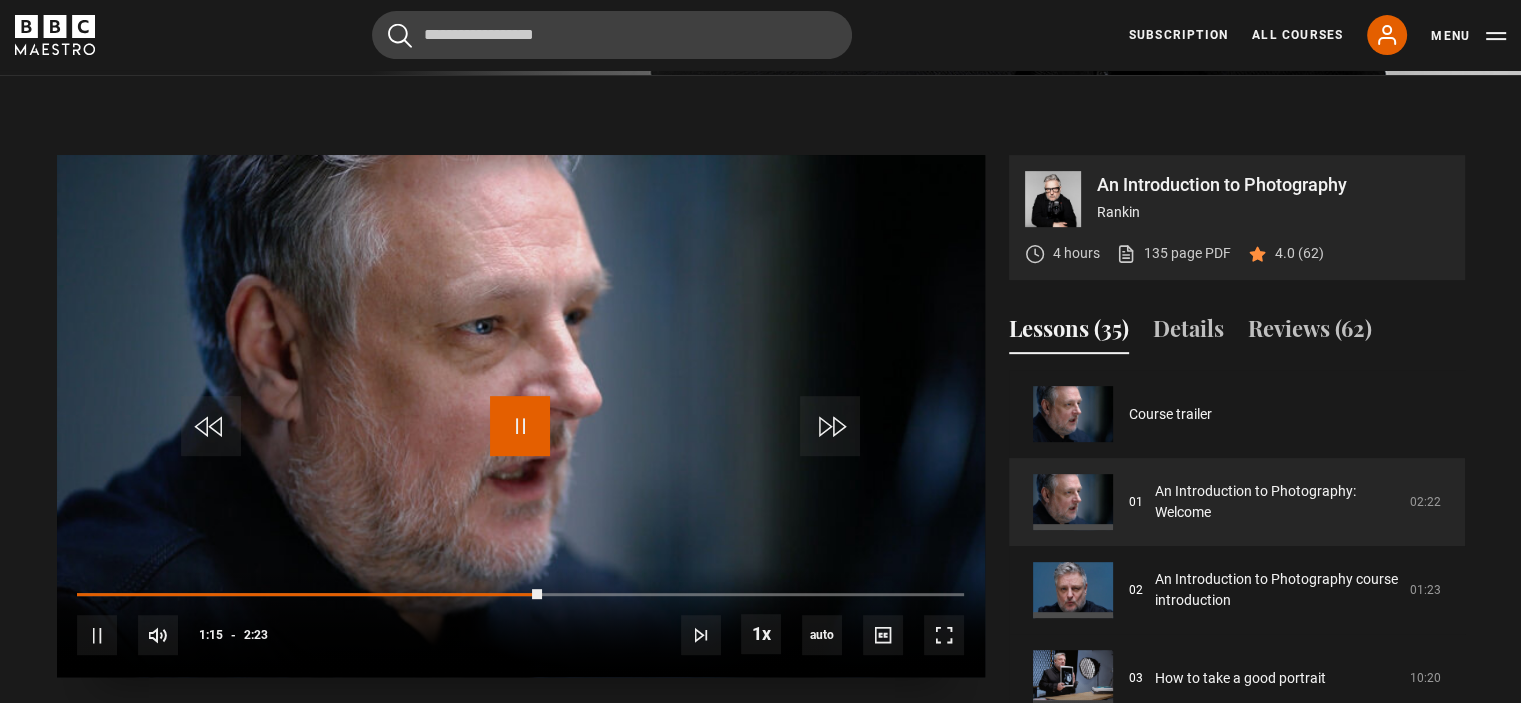 click at bounding box center (520, 426) 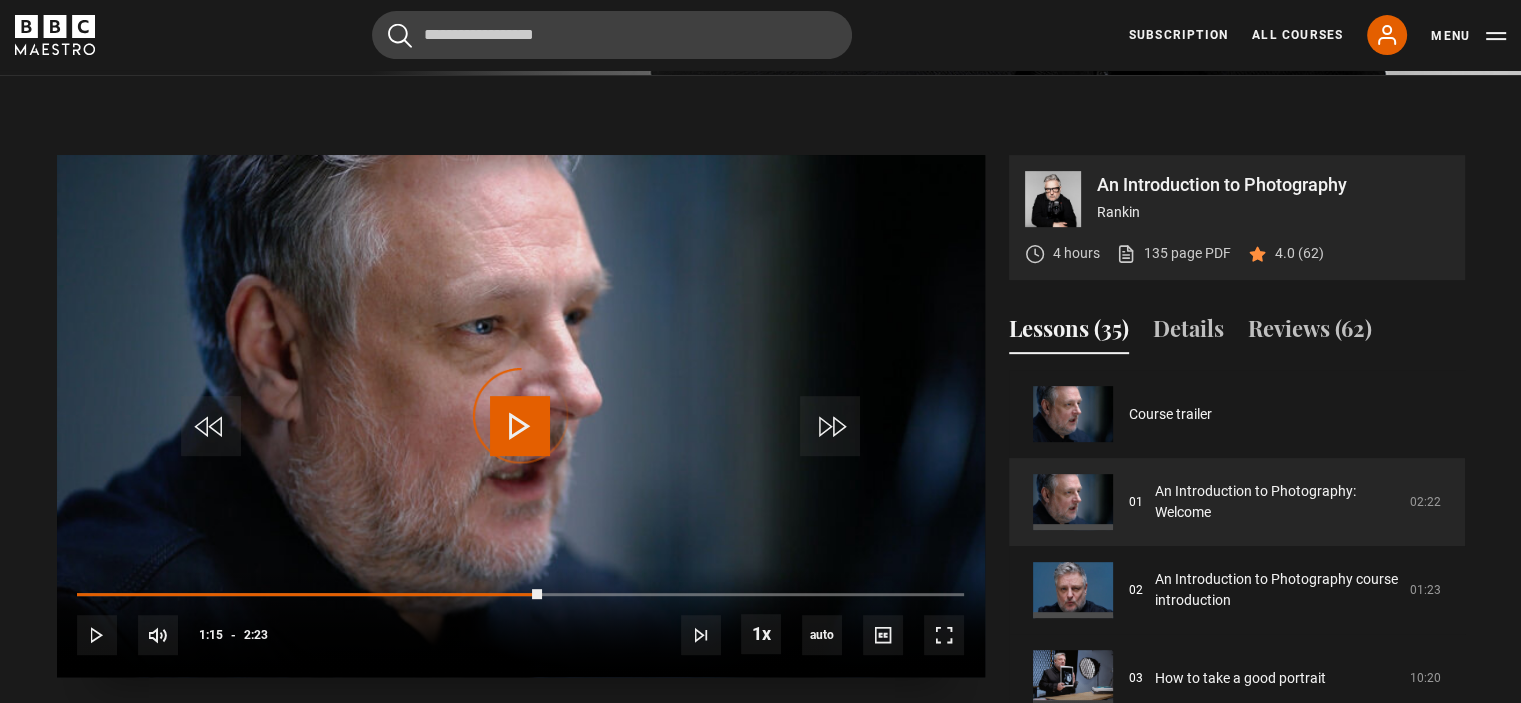 click on "Video Player is loading." at bounding box center [521, 416] 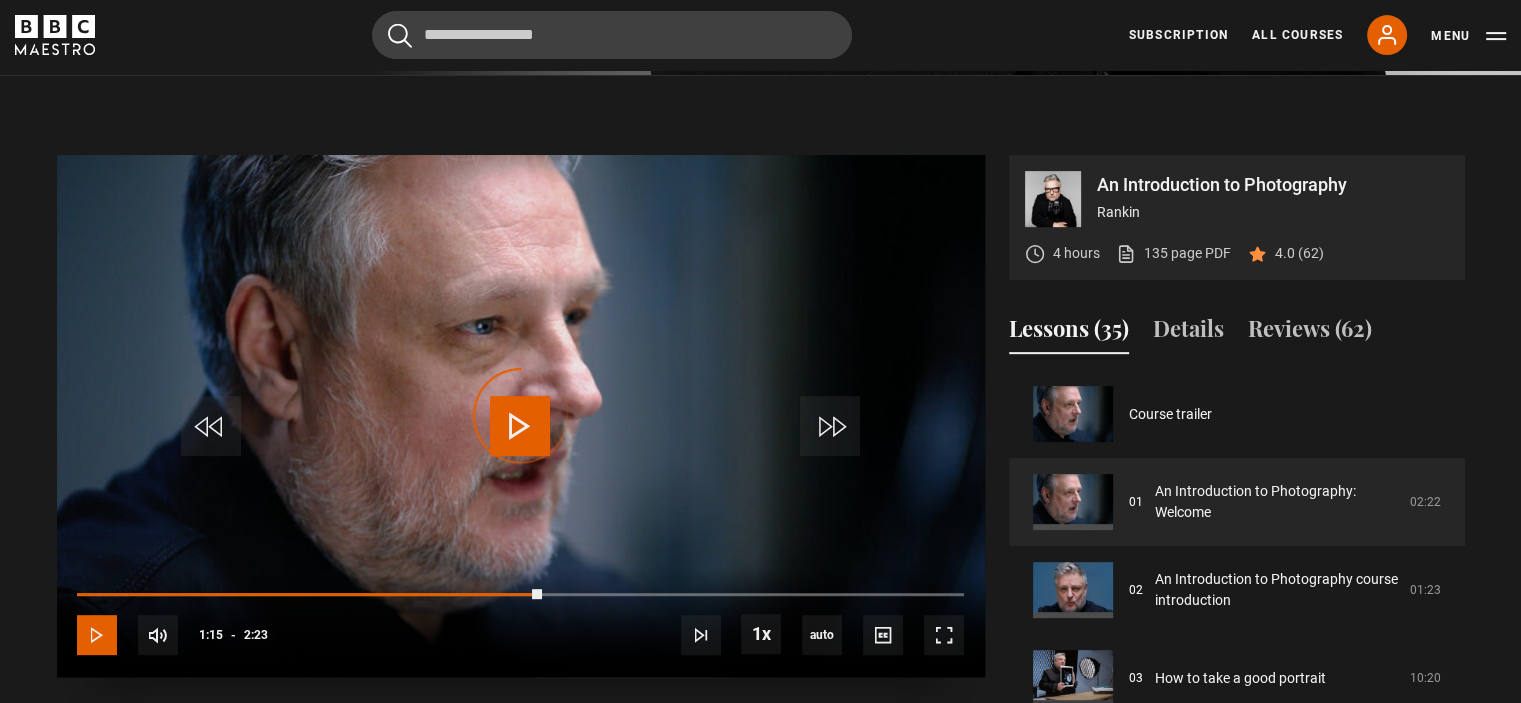 click at bounding box center [97, 635] 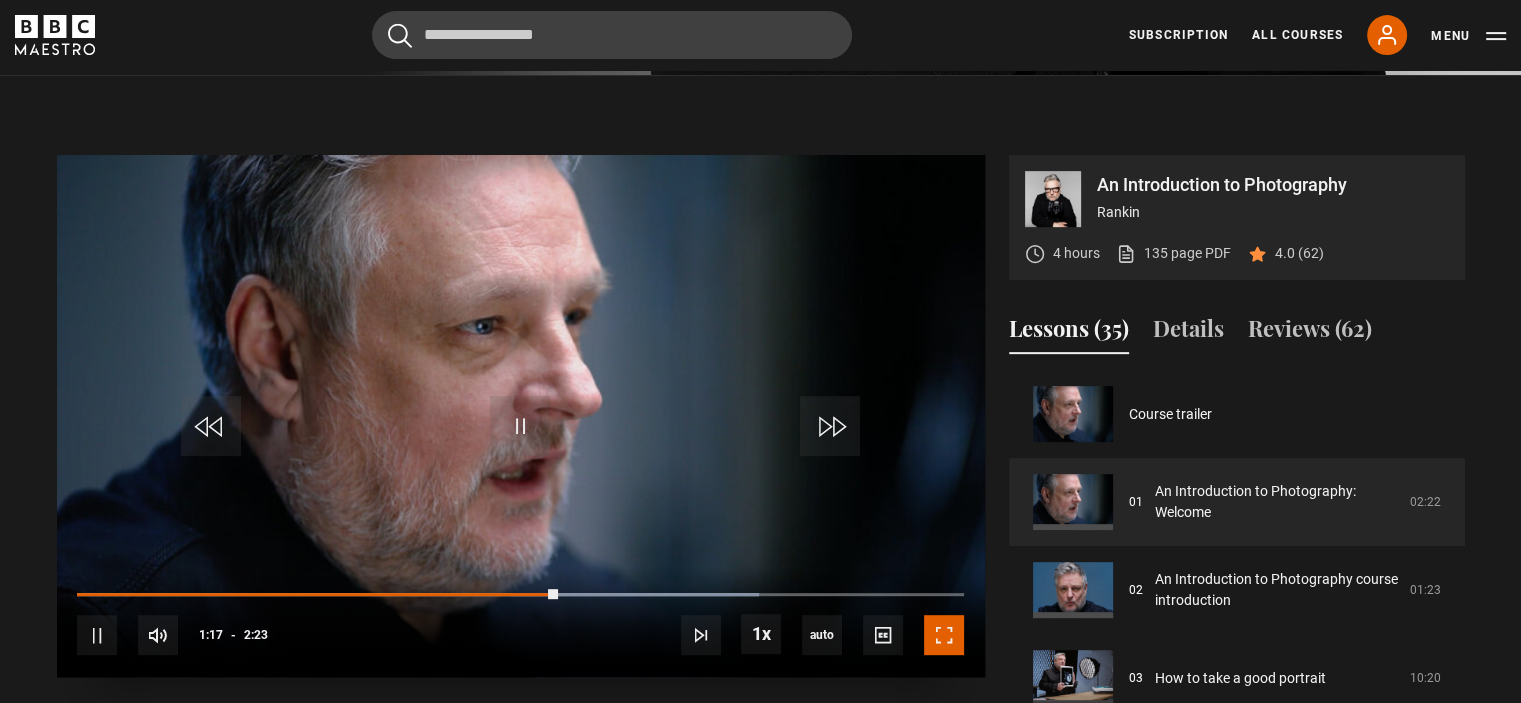 click at bounding box center [944, 635] 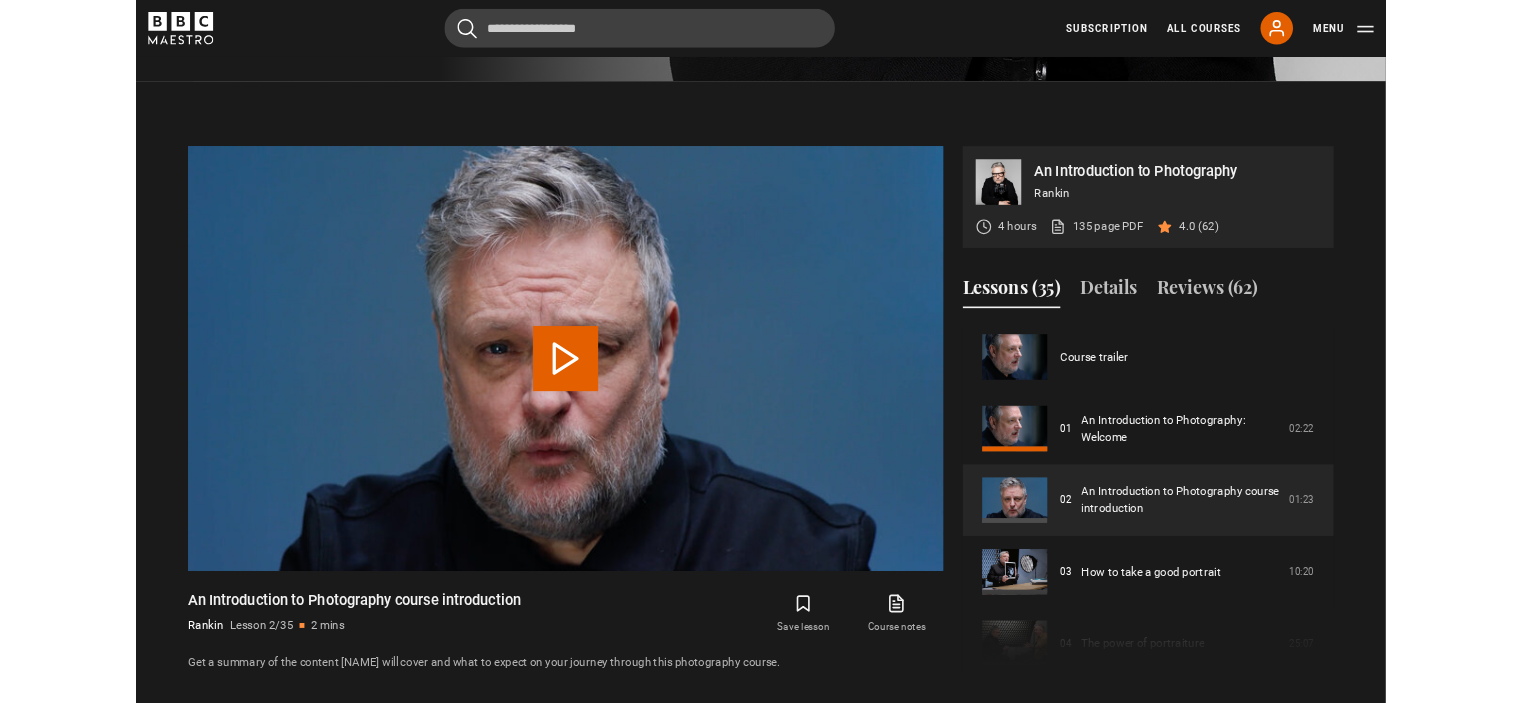 scroll, scrollTop: 874, scrollLeft: 0, axis: vertical 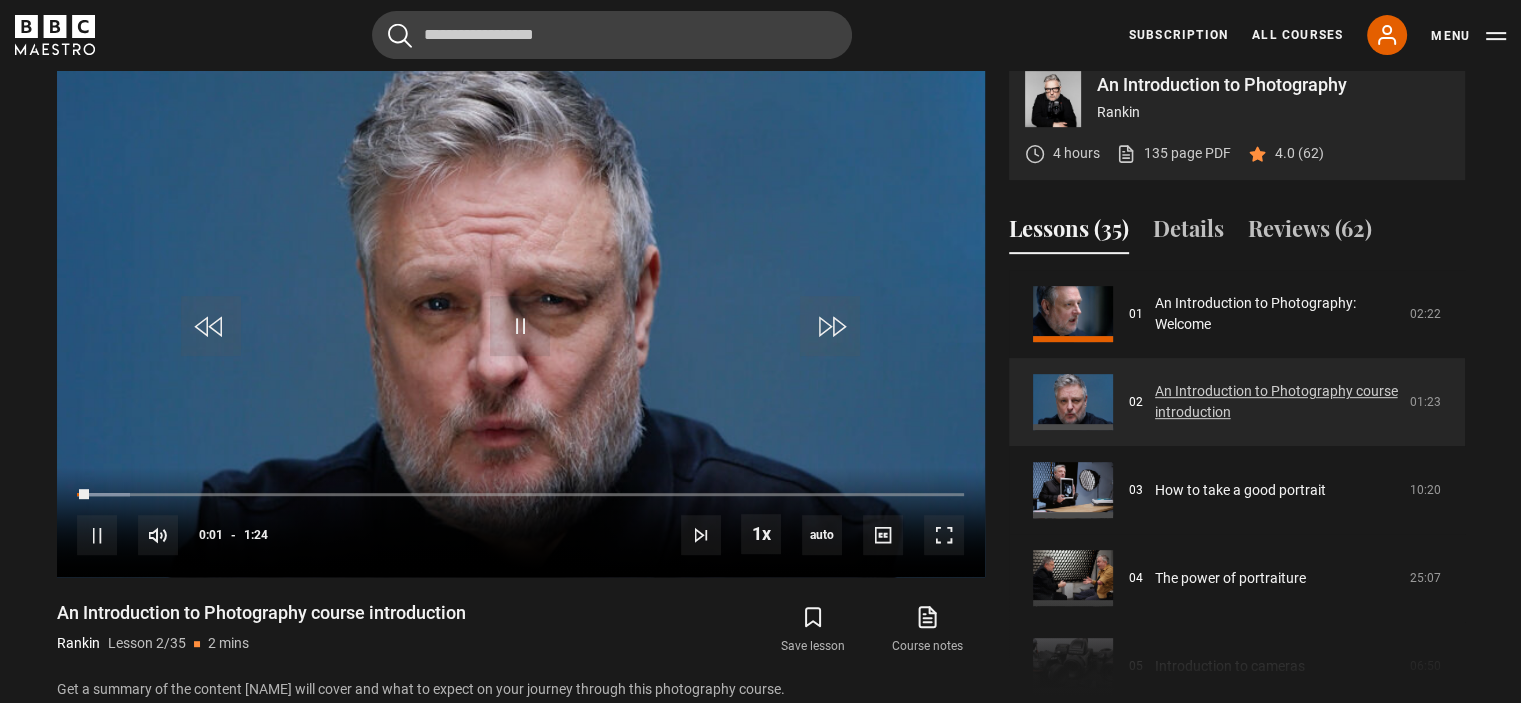 click on "An Introduction to Photography course introduction" at bounding box center (1276, 402) 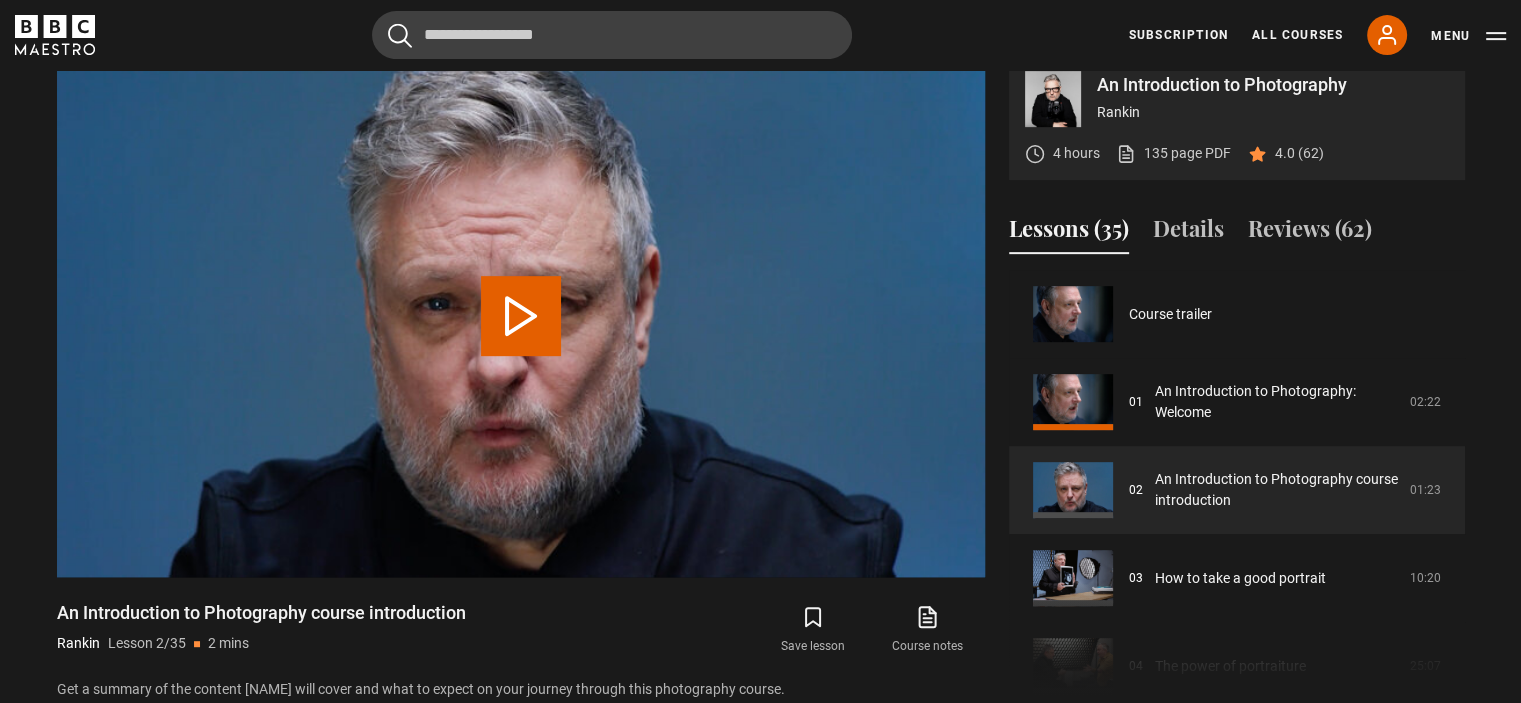 scroll, scrollTop: 848, scrollLeft: 0, axis: vertical 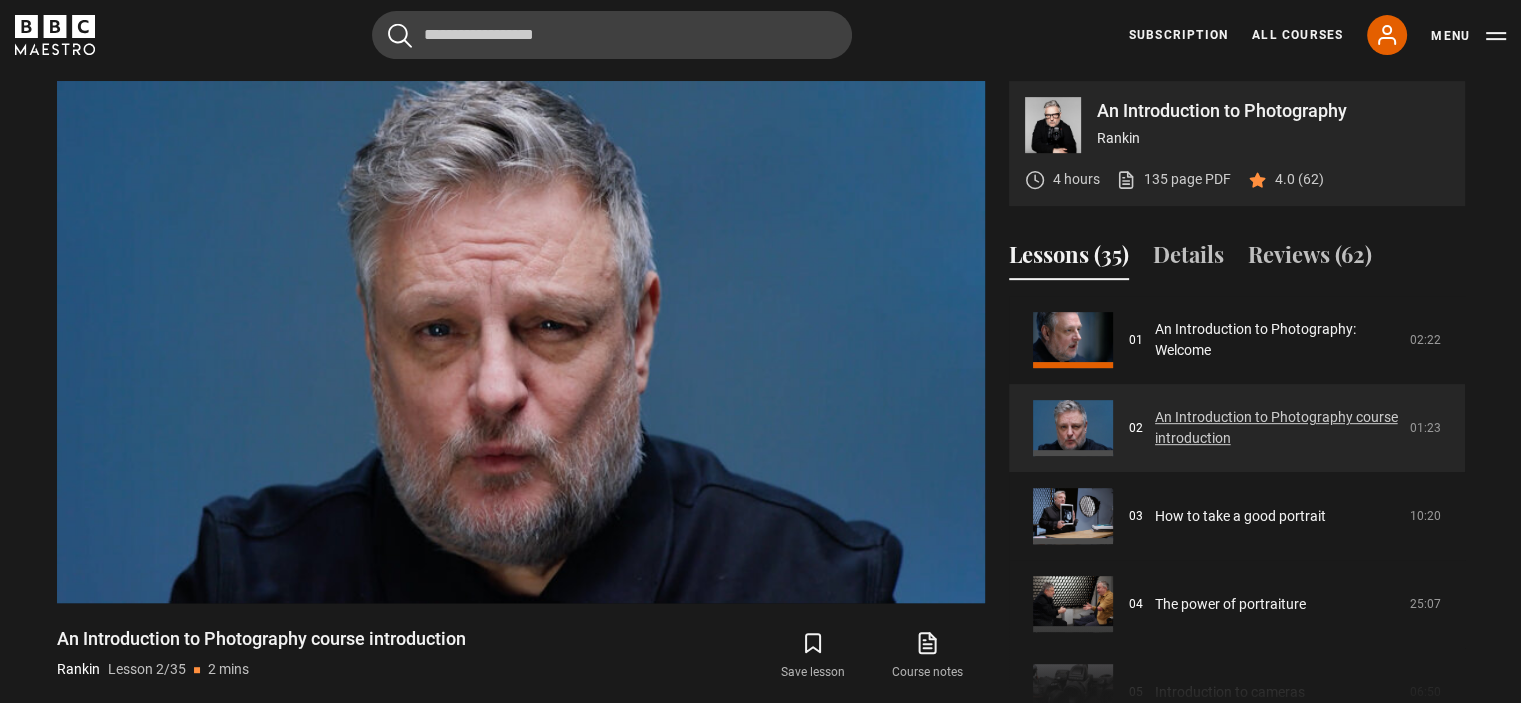 click on "An Introduction to Photography course introduction" at bounding box center [1276, 428] 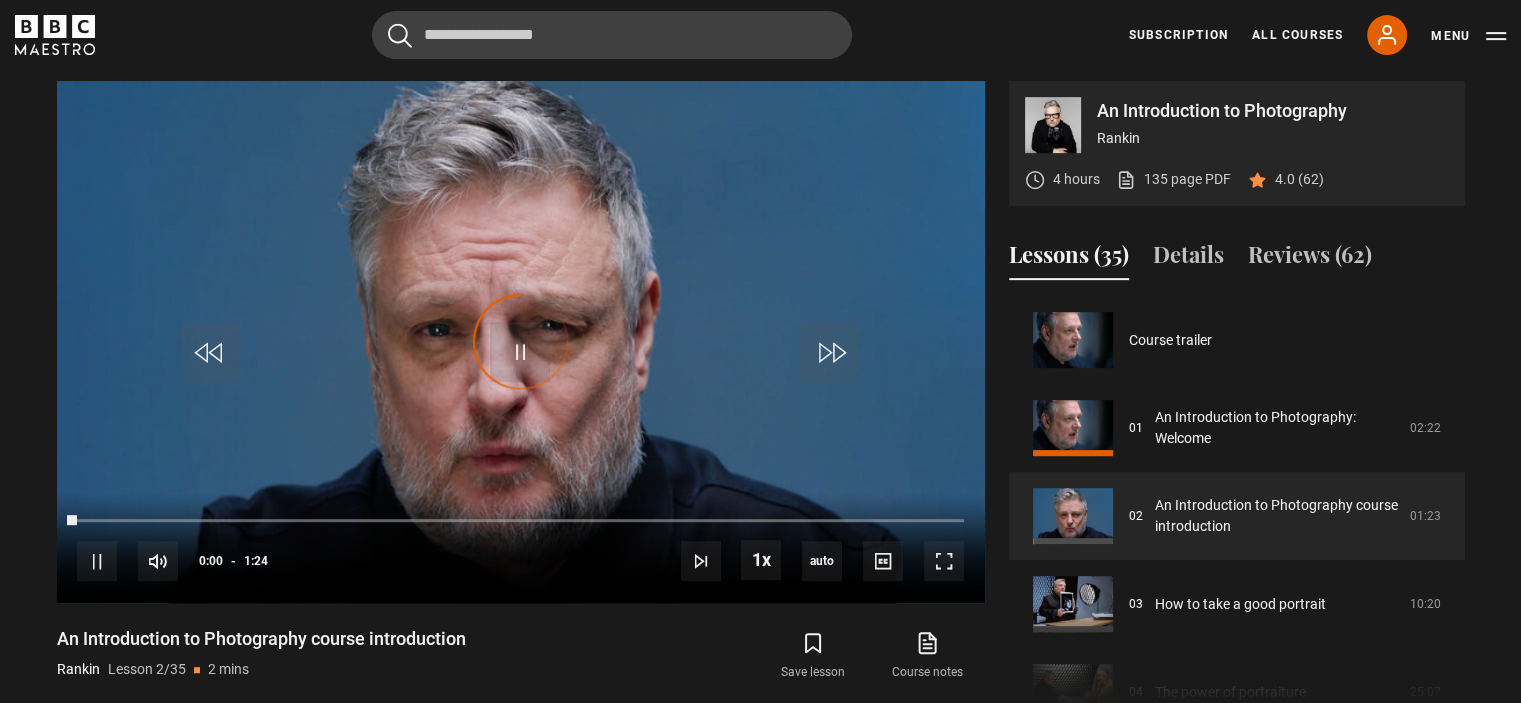 scroll, scrollTop: 88, scrollLeft: 0, axis: vertical 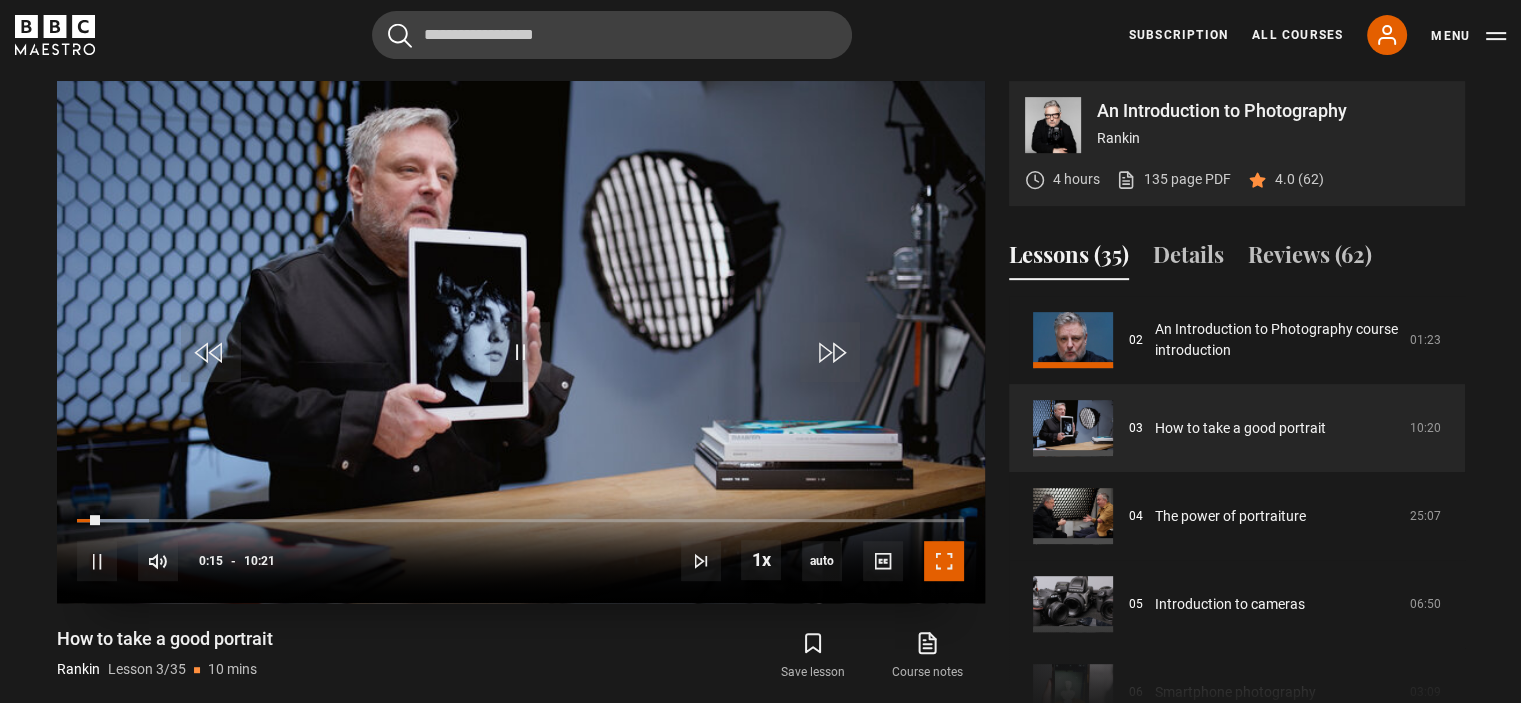 click at bounding box center (944, 561) 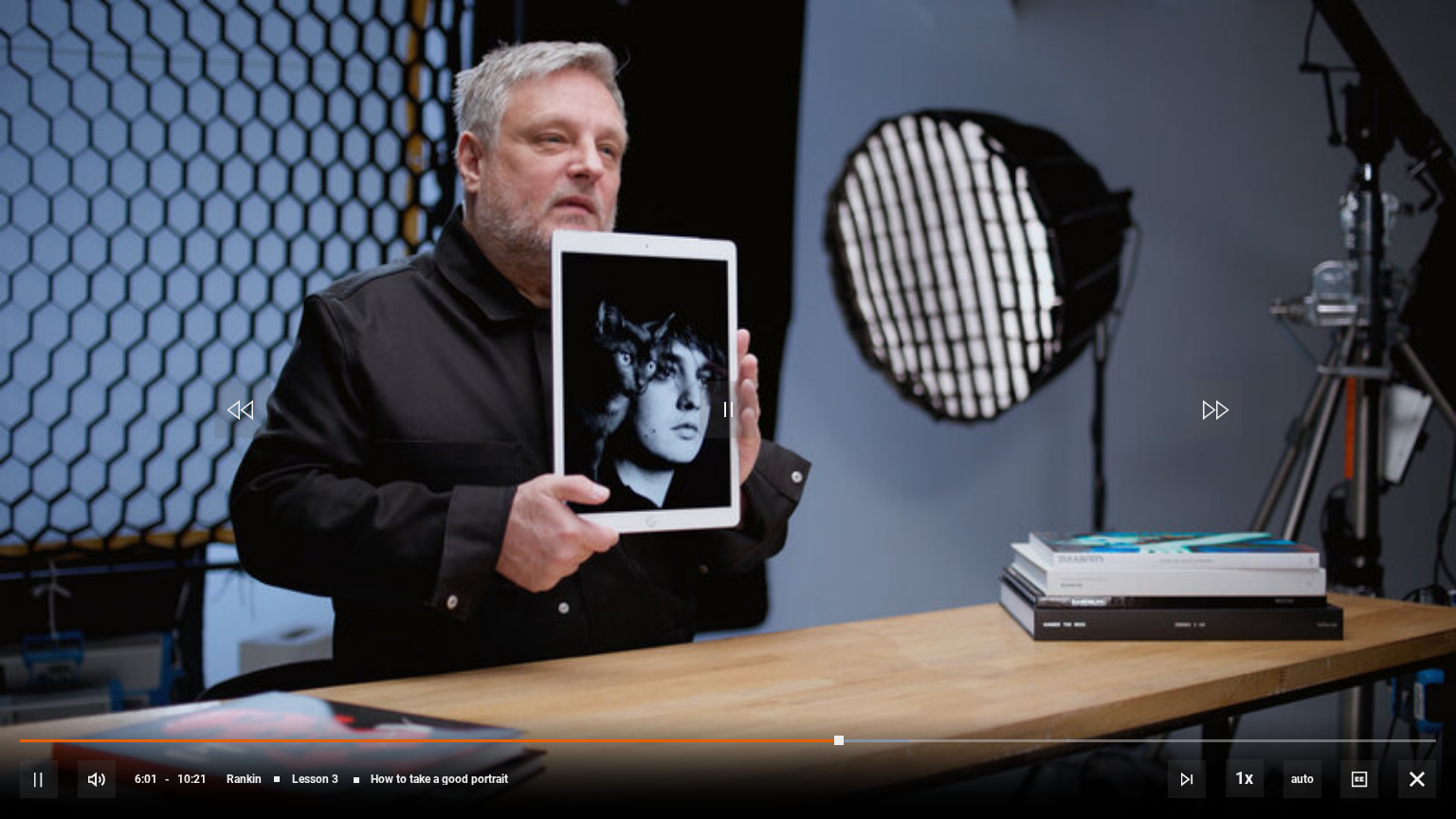 click on "10s Skip Back 10 seconds Pause 10s Skip Forward 10 seconds Loaded :  62.80% 05:48 06:01 Pause Mute Current Time  6:01 - Duration  10:21
Rankin
Lesson 3
How to take a good portrait
1x Playback Rate 2x 1.5x 1x , selected 0.5x auto Quality 360p 720p 1080p 2160p Auto , selected Captions captions off , selected English  Captions" at bounding box center (728, 766) 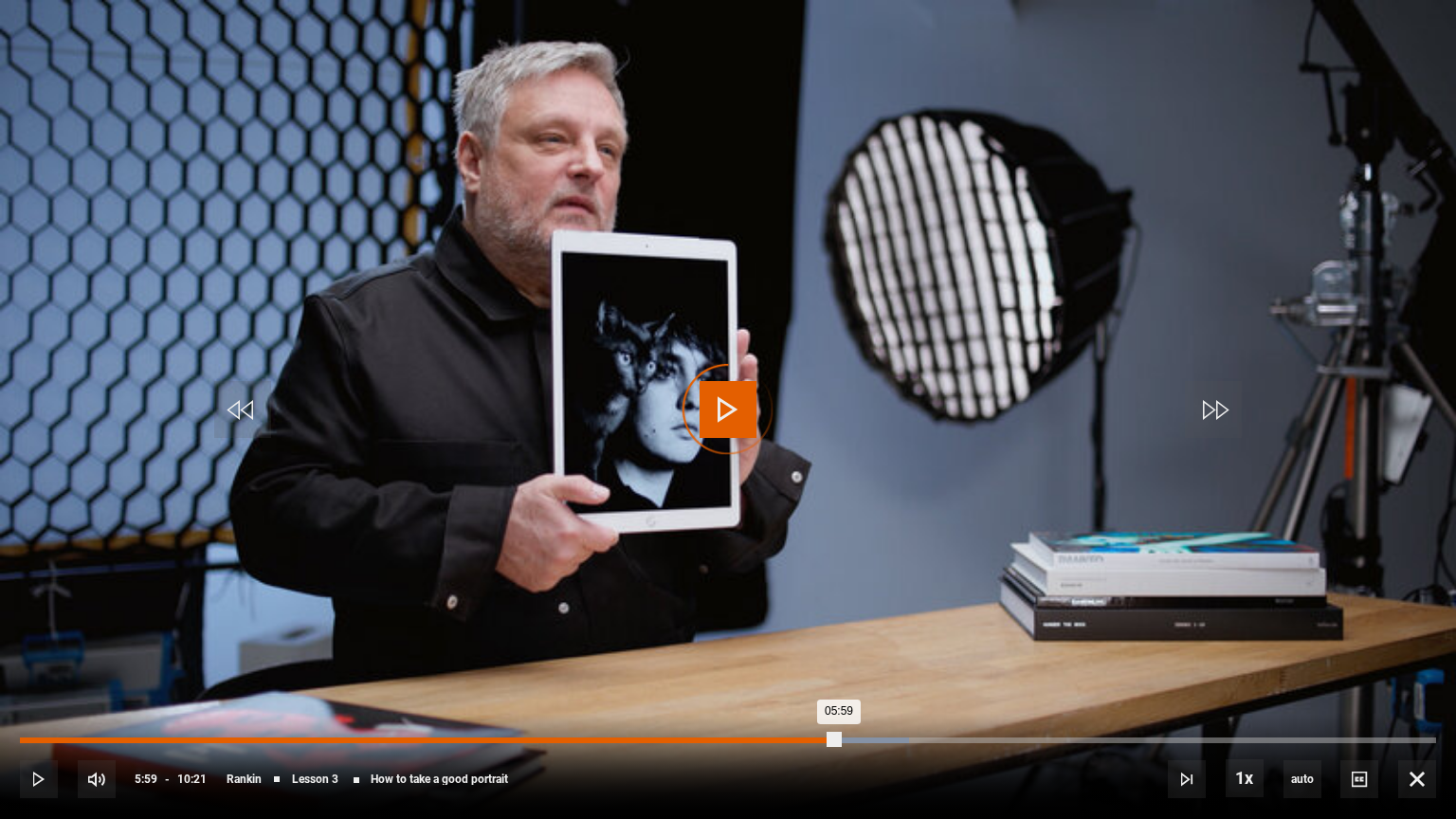 drag, startPoint x: 838, startPoint y: 736, endPoint x: 823, endPoint y: 737, distance: 15.033296 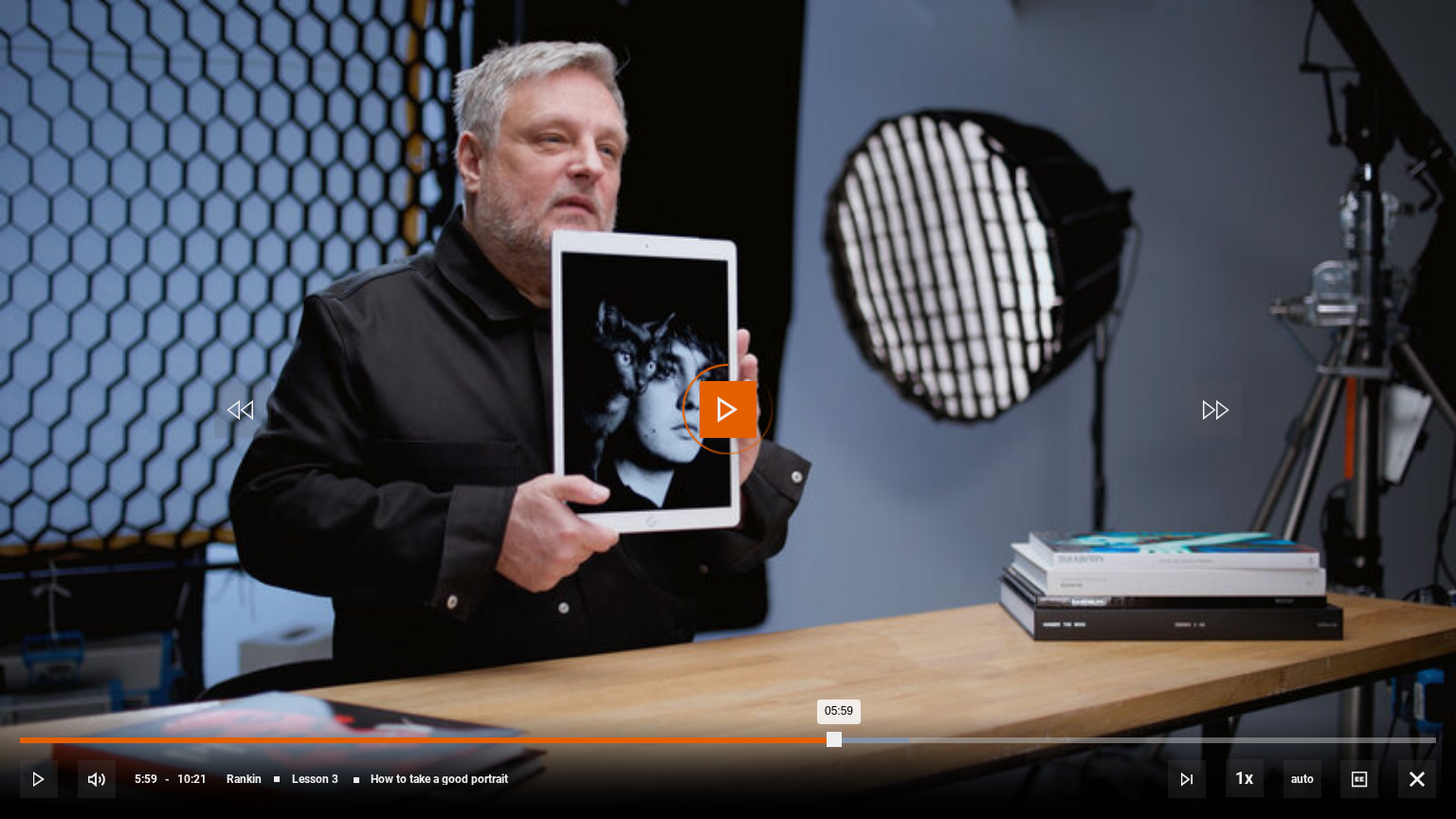 click on "Loaded :  62.80% 05:52 05:59" at bounding box center [728, 740] 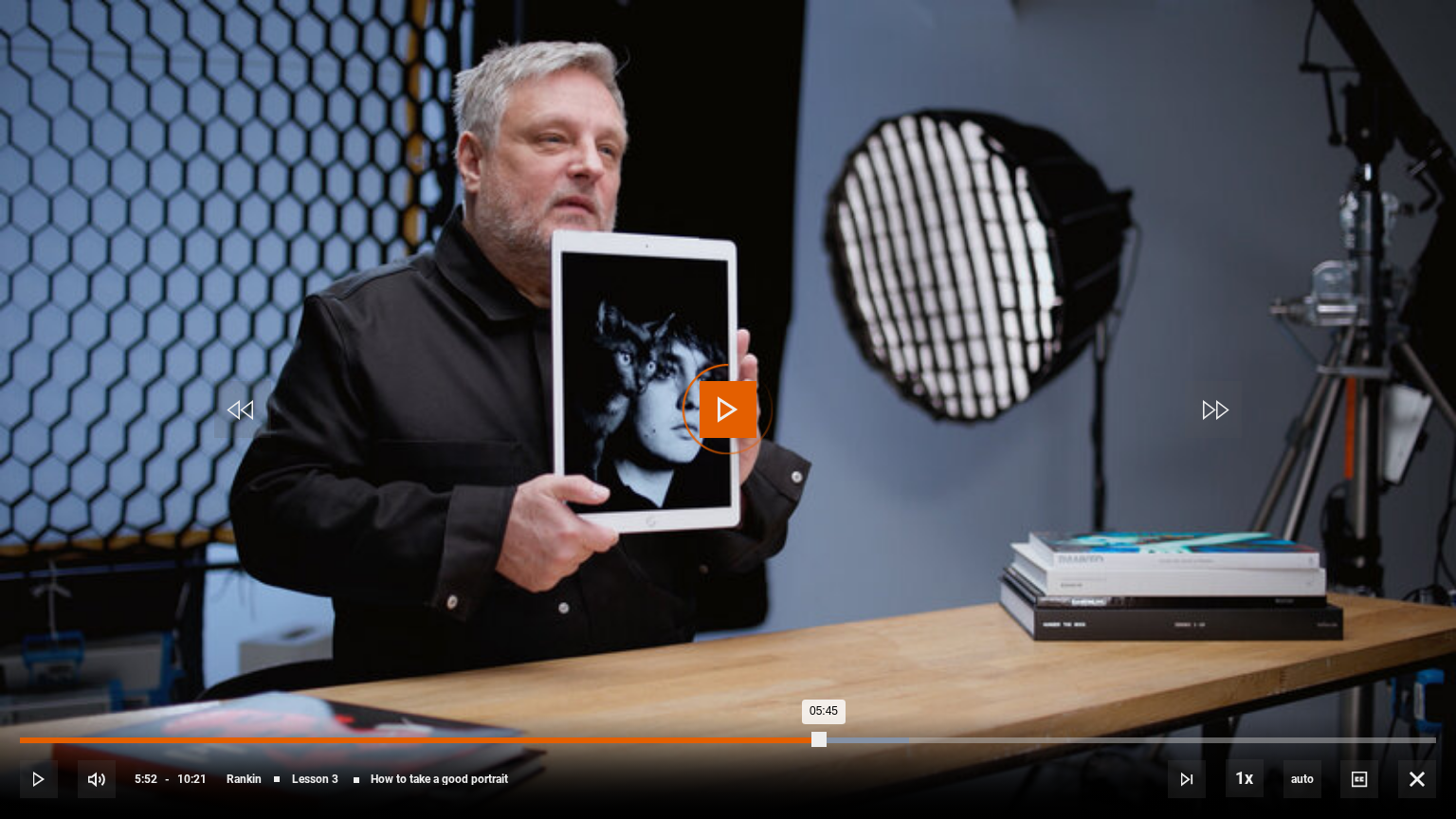 drag, startPoint x: 823, startPoint y: 737, endPoint x: 799, endPoint y: 737, distance: 24 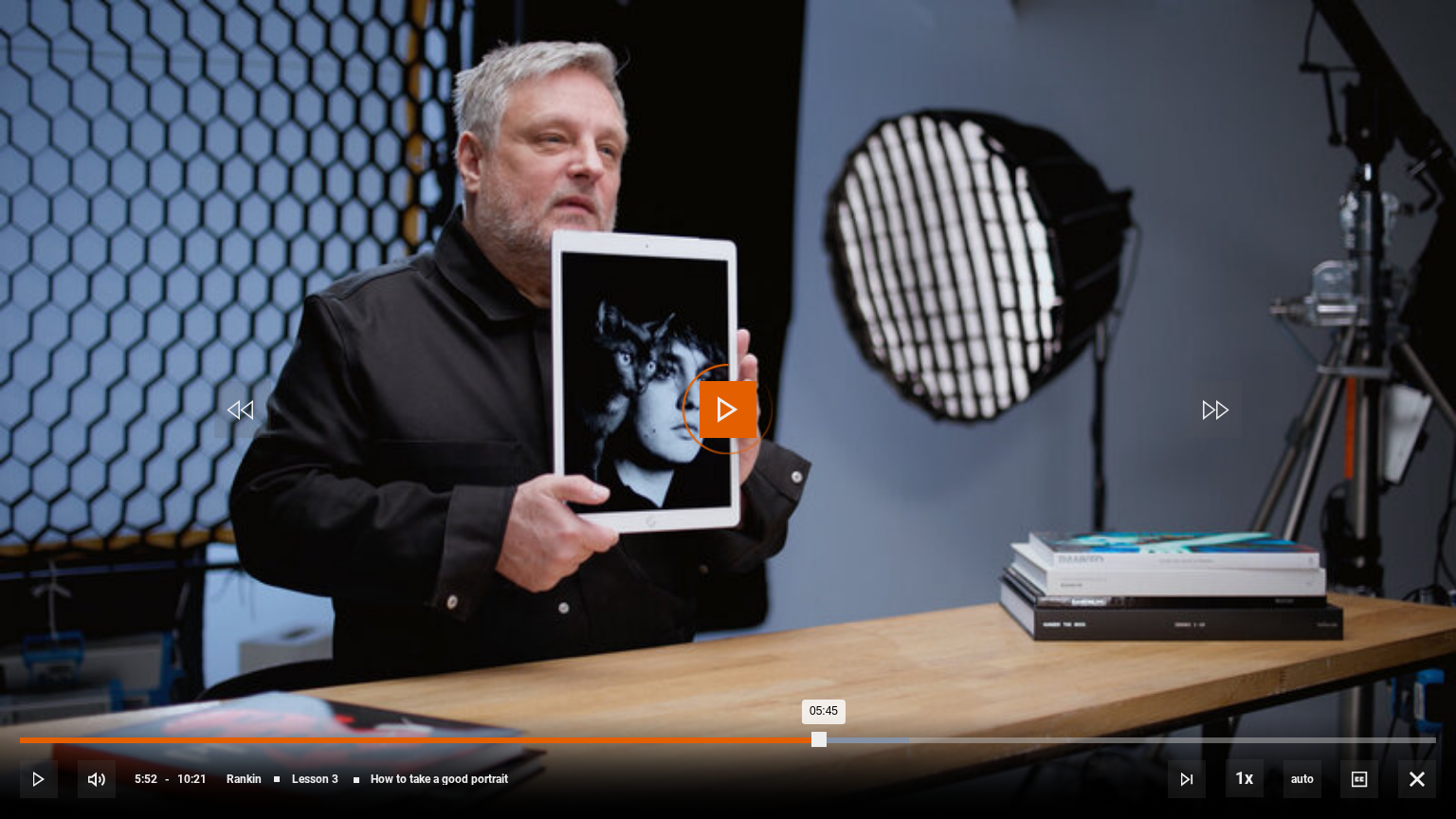click on "05:45" at bounding box center [422, 740] 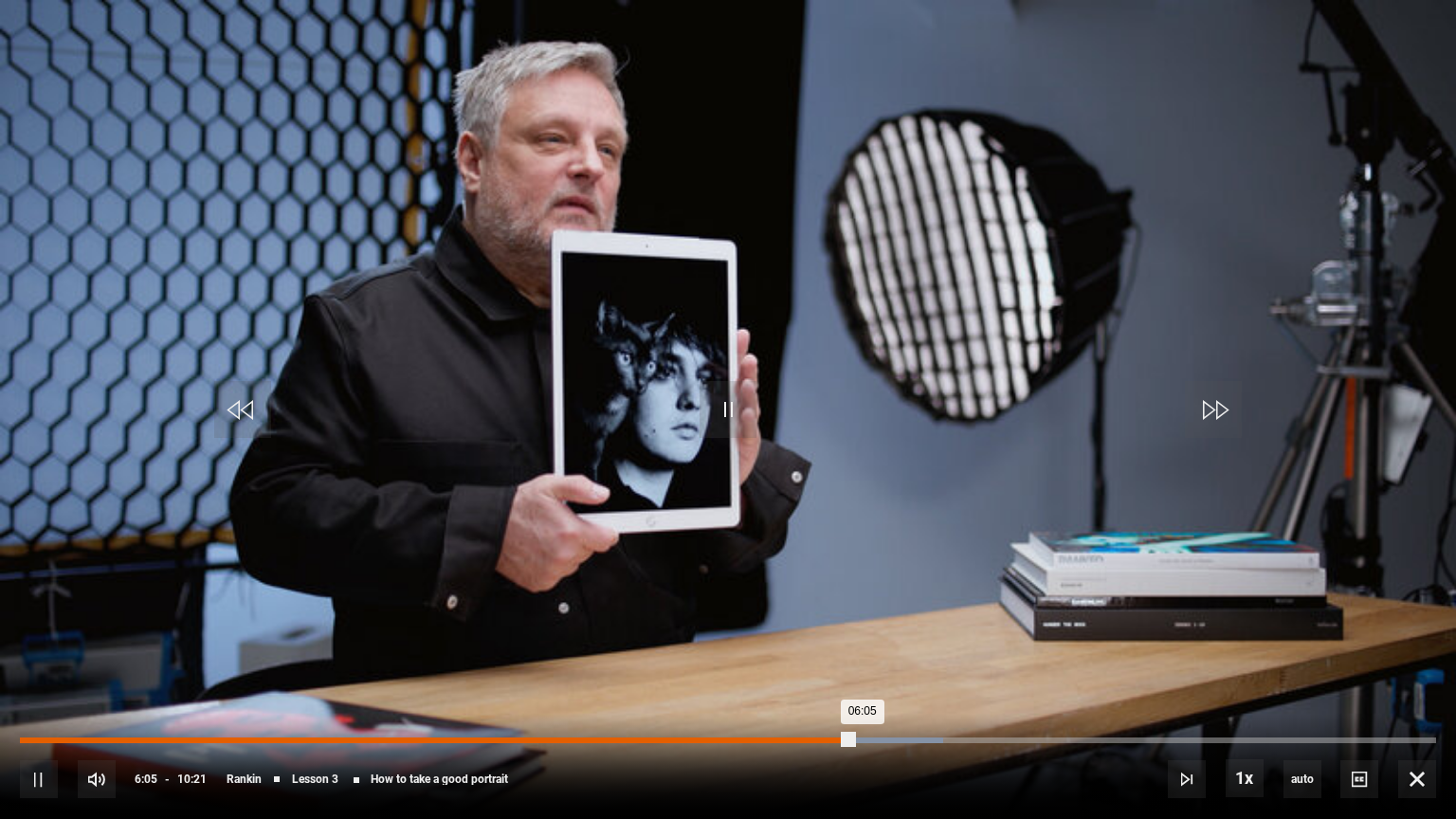 scroll, scrollTop: 805, scrollLeft: 0, axis: vertical 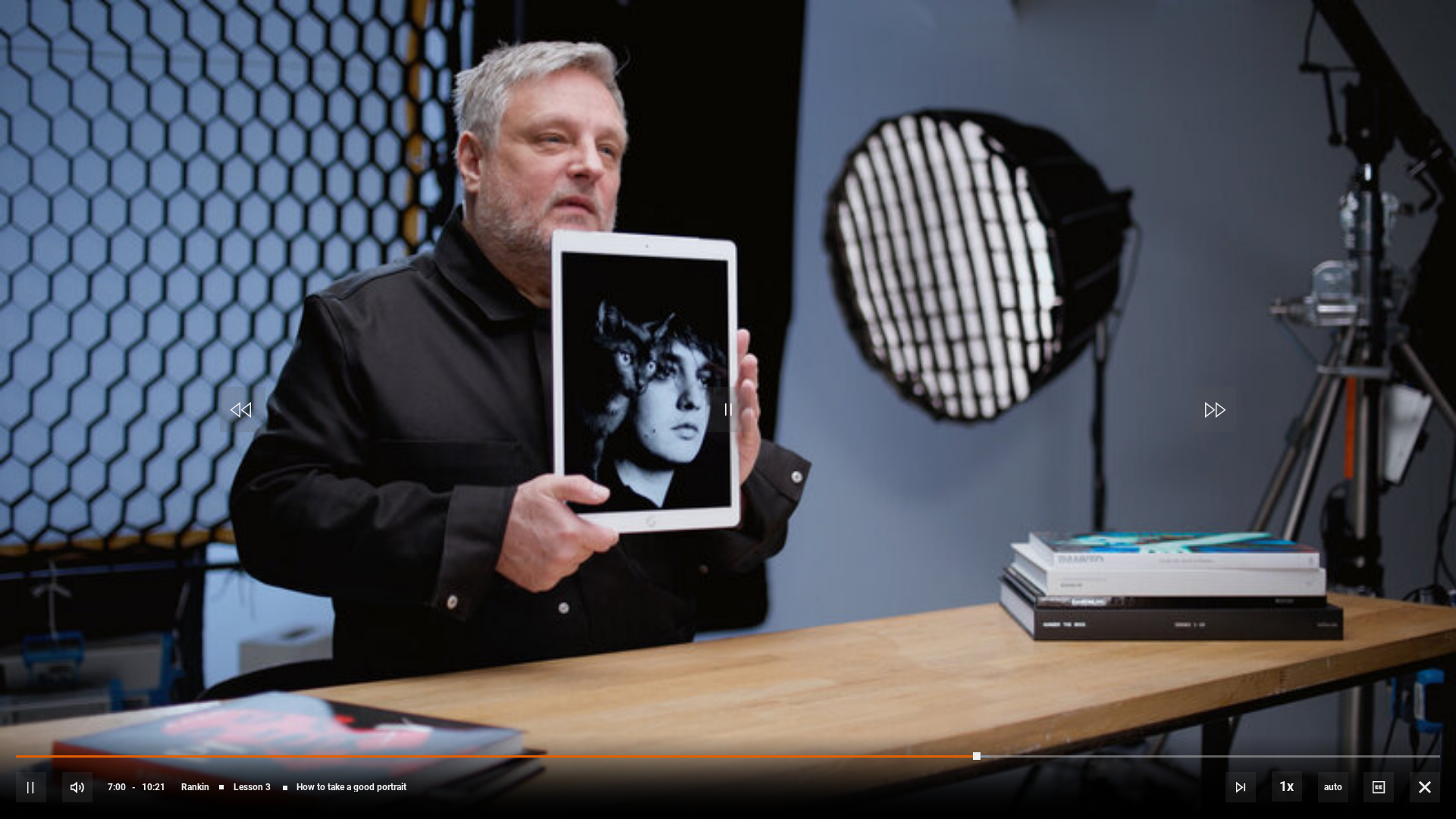 drag, startPoint x: 970, startPoint y: 753, endPoint x: 925, endPoint y: 745, distance: 45.70558 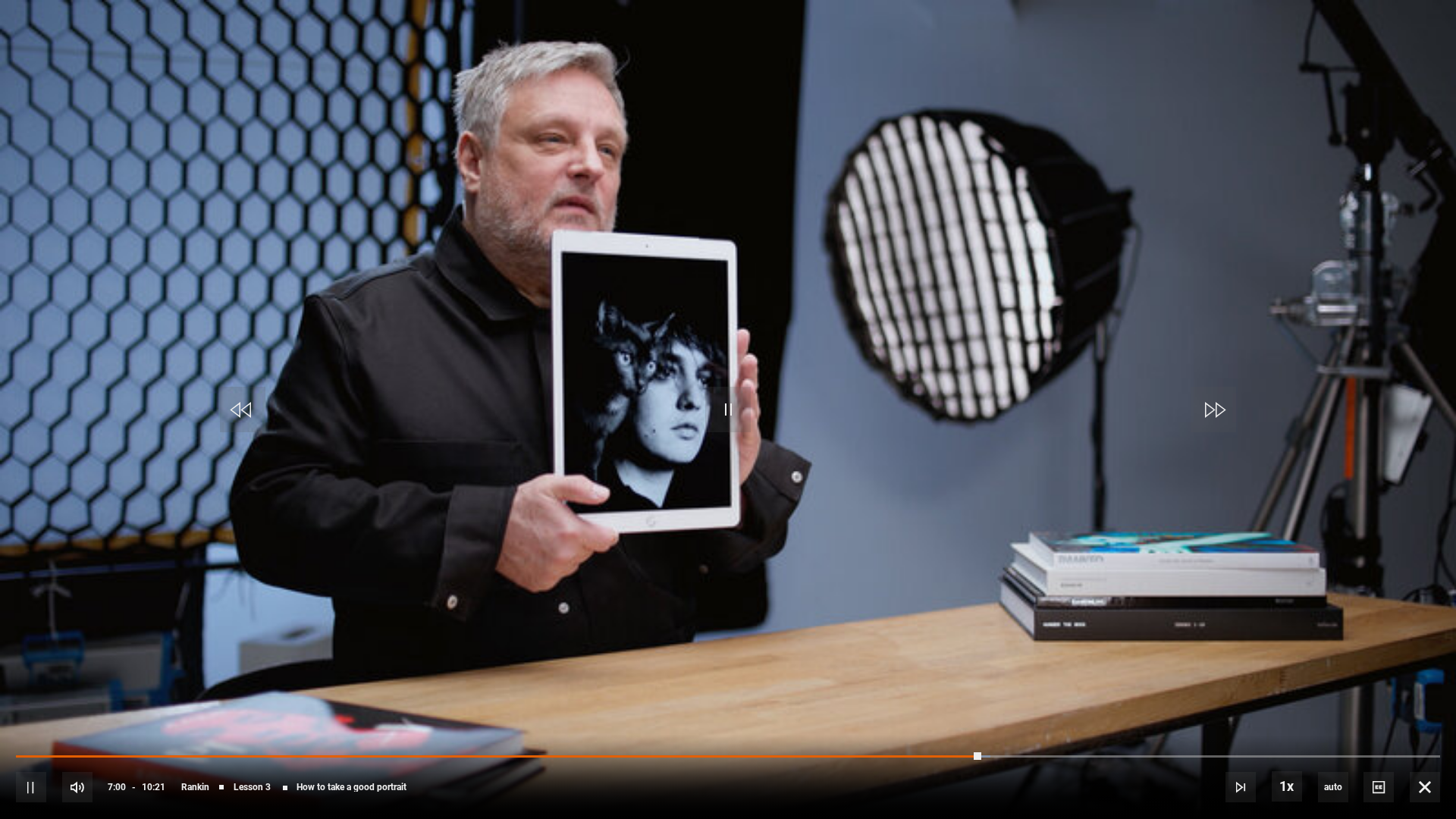 click on "10s Skip Back 10 seconds Pause 10s Skip Forward 10 seconds Loaded :  68.44% 06:56 07:00 Pause Mute Current Time  7:00 - Duration  10:21
[NAME]
Lesson 3
How to take a good portrait
1x Playback Rate 2x 1.5x 1x , selected 0.5x auto Quality 360p 720p 1080p 2160p Auto , selected Captions captions off , selected English  Captions" at bounding box center [728, 777] 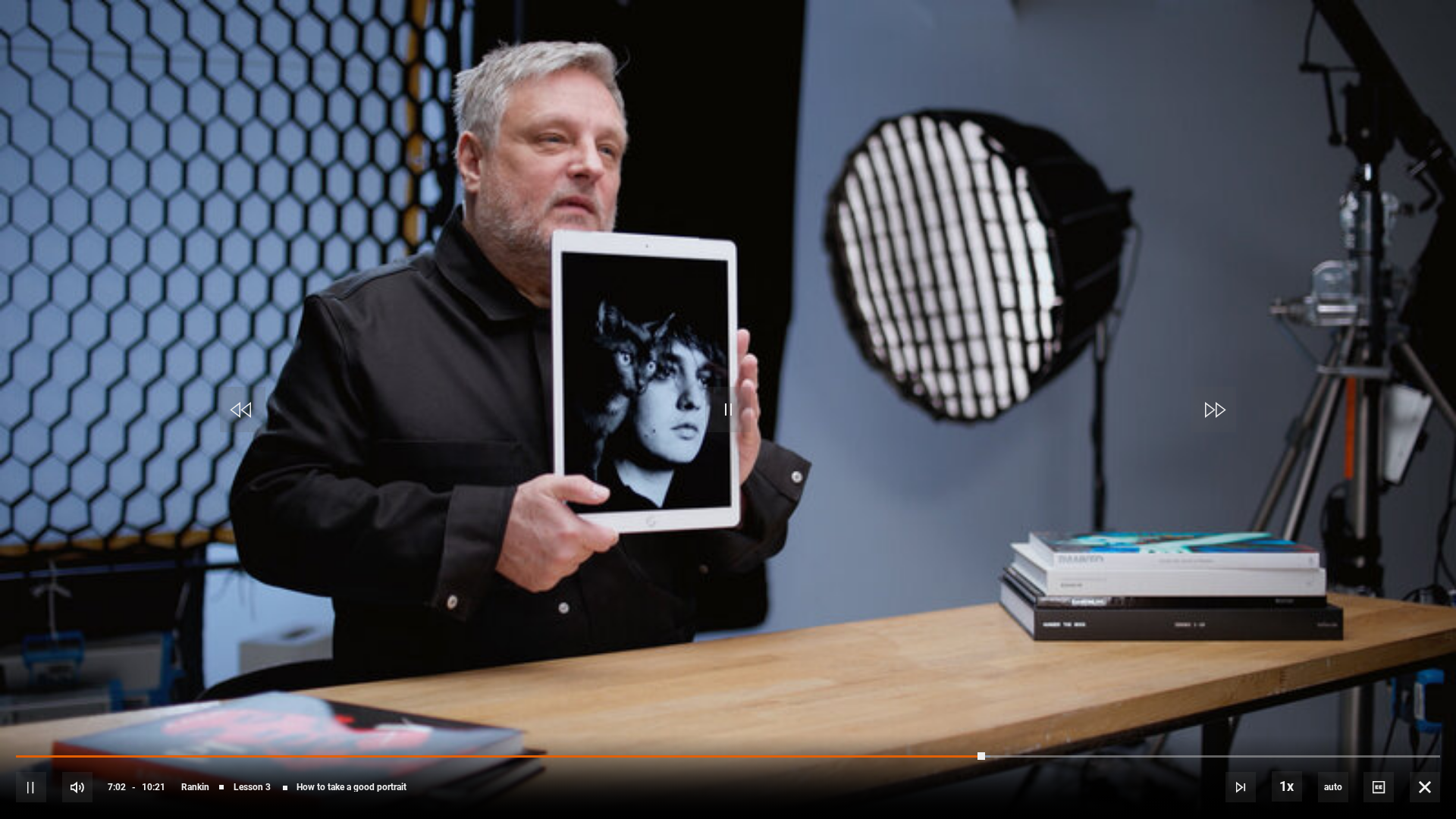 drag, startPoint x: 979, startPoint y: 750, endPoint x: 938, endPoint y: 749, distance: 41.01219 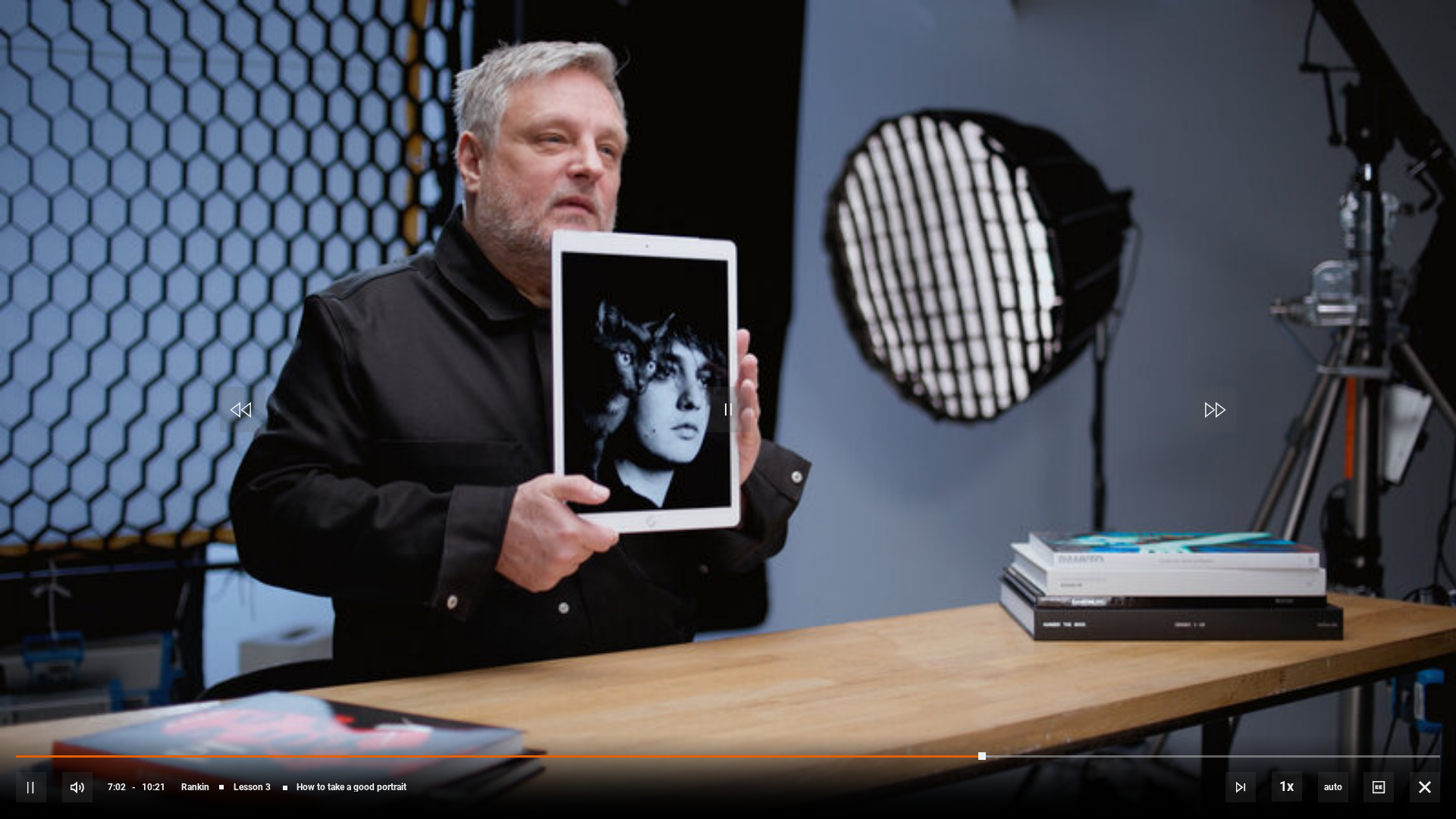 click on "10s Skip Back 10 seconds Pause 10s Skip Forward 10 seconds Loaded :  68.44% 06:56 07:02 Pause Mute Current Time  7:02 - Duration  10:21
Rankin
Lesson 3
How to take a good portrait
1x Playback Rate 2x 1.5x 1x , selected 0.5x auto Quality 360p 720p 1080p 2160p Auto , selected Captions captions off , selected English  Captions" at bounding box center (728, 777) 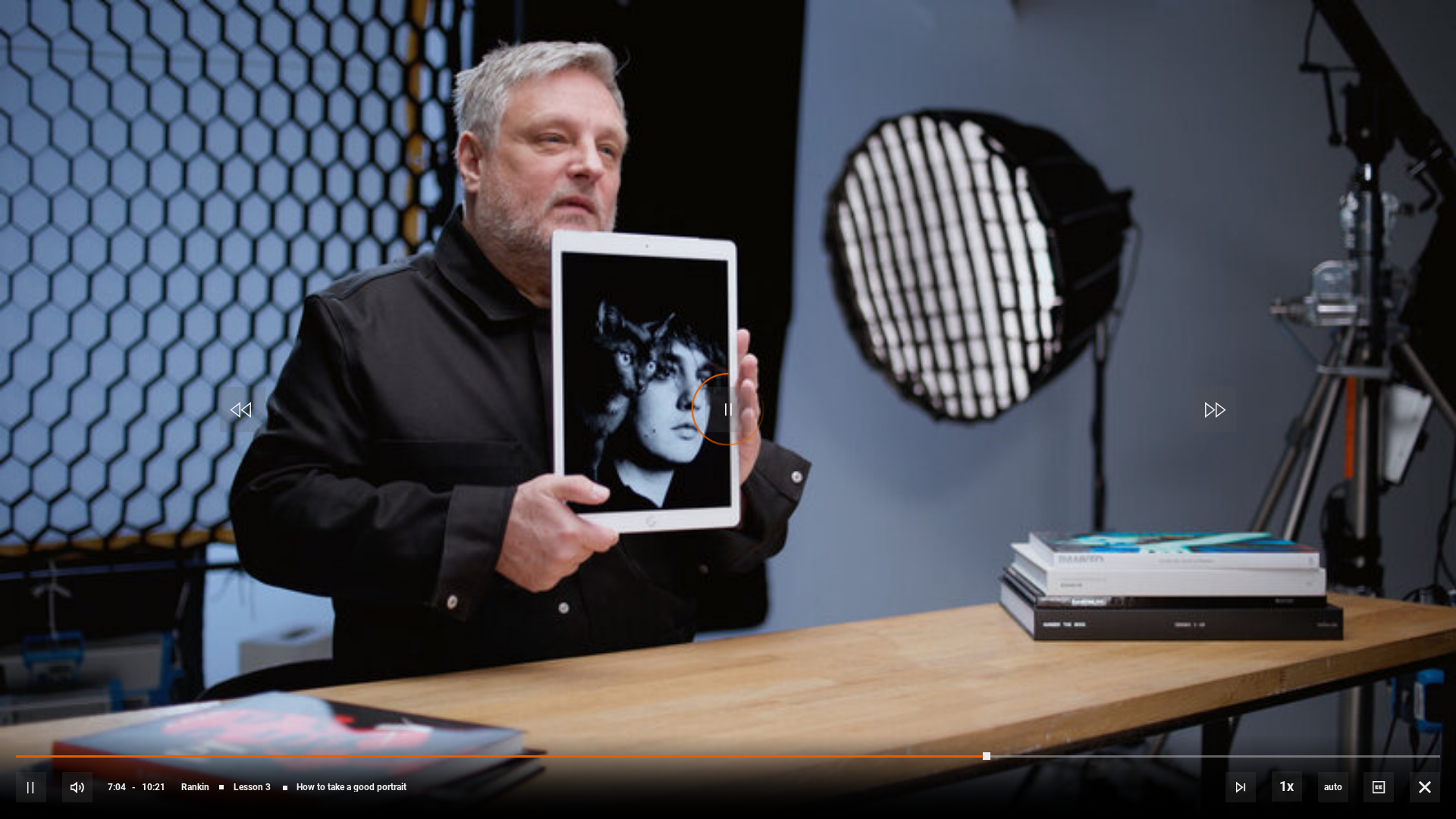 drag, startPoint x: 984, startPoint y: 748, endPoint x: 891, endPoint y: 743, distance: 93.13431 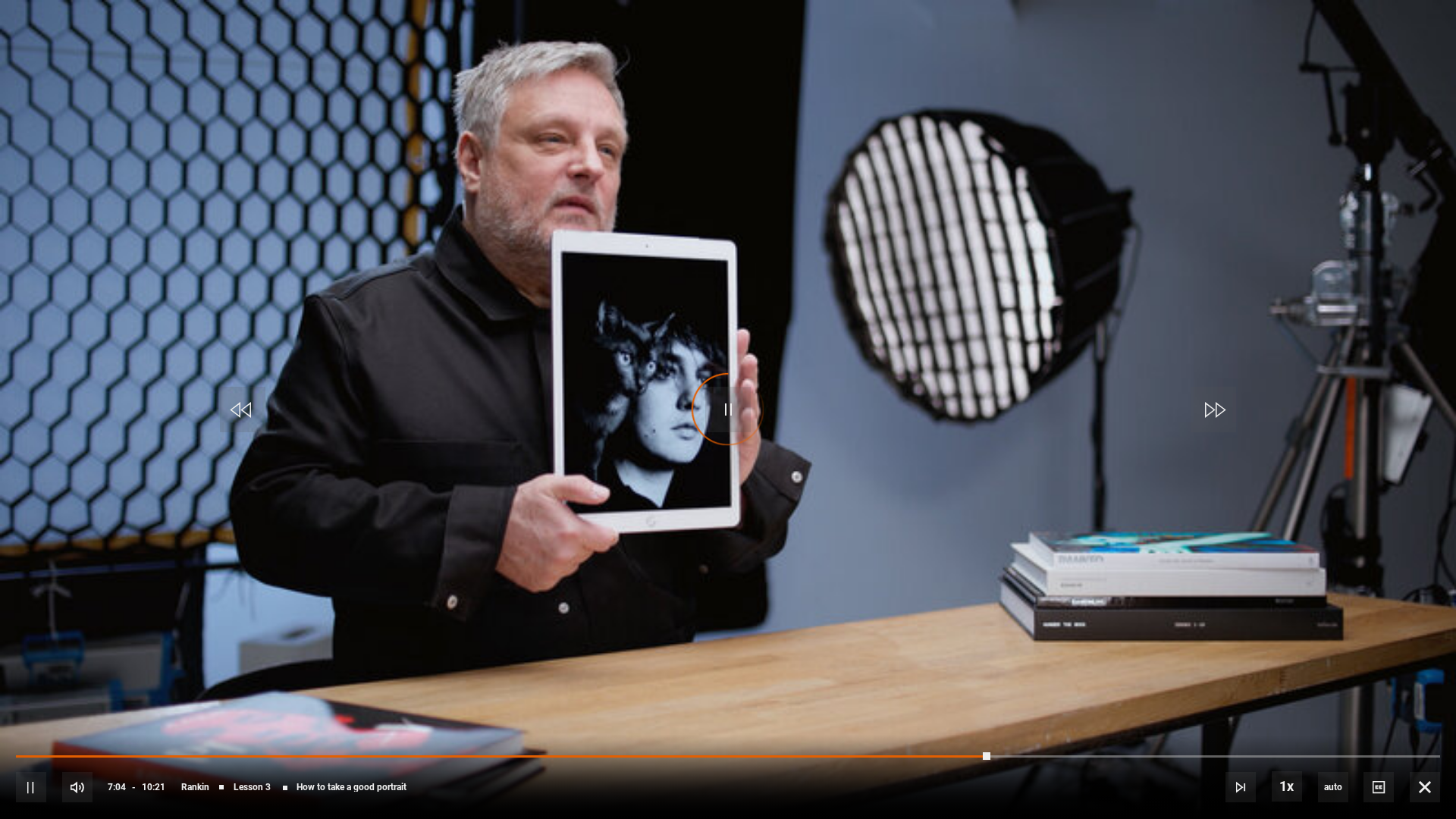 click on "10s Skip Back 10 seconds Pause 10s Skip Forward 10 seconds Loaded :  68.44% 07:26 07:04 Pause Mute Current Time  7:04 - Duration  10:21
Rankin
Lesson 3
How to take a good portrait
1x Playback Rate 2x 1.5x 1x , selected 0.5x auto Quality 360p 720p 1080p 2160p Auto , selected Captions captions off , selected English  Captions" at bounding box center (728, 777) 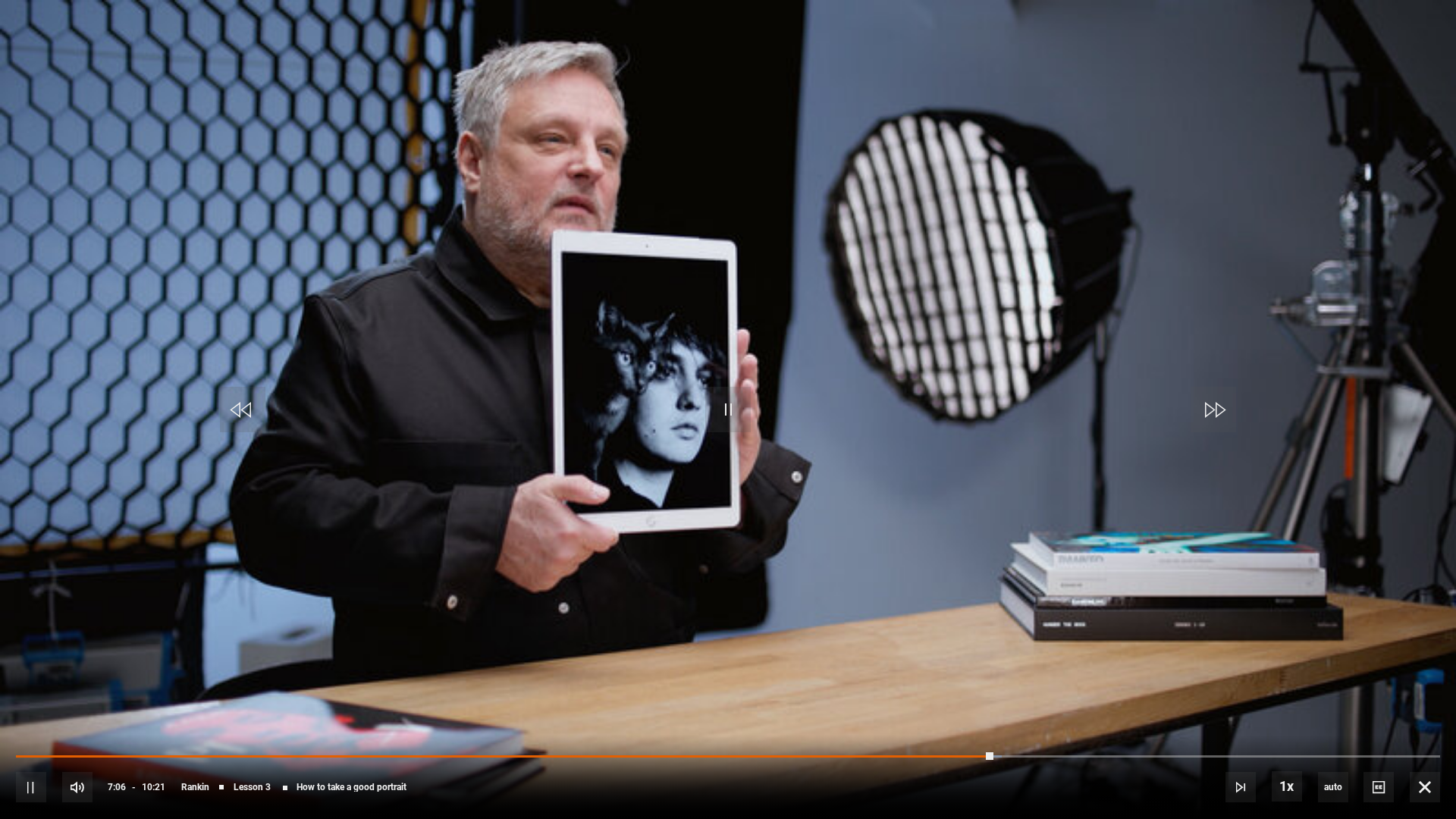 drag, startPoint x: 984, startPoint y: 748, endPoint x: 891, endPoint y: 739, distance: 93.434469 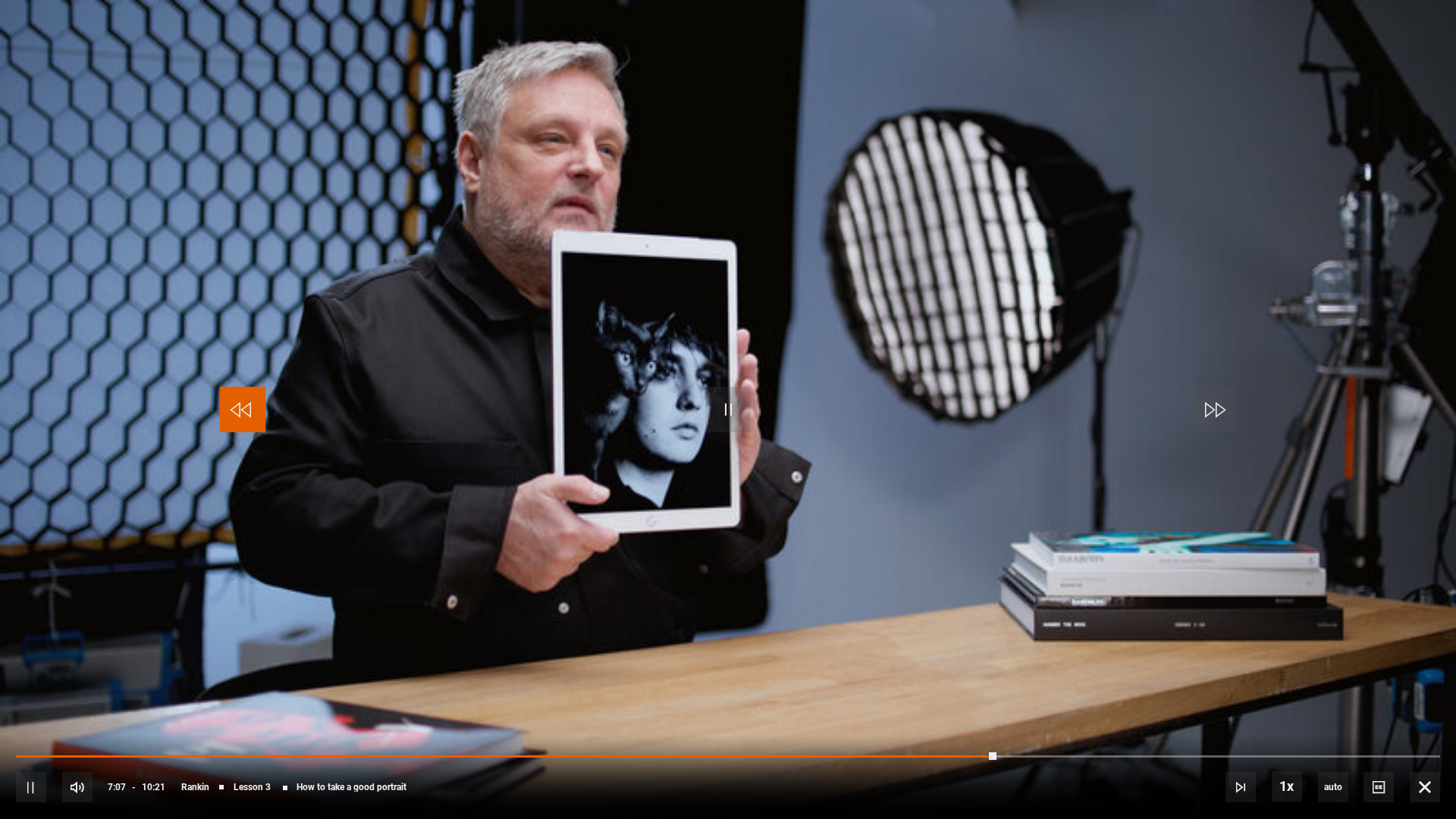 click at bounding box center (243, 410) 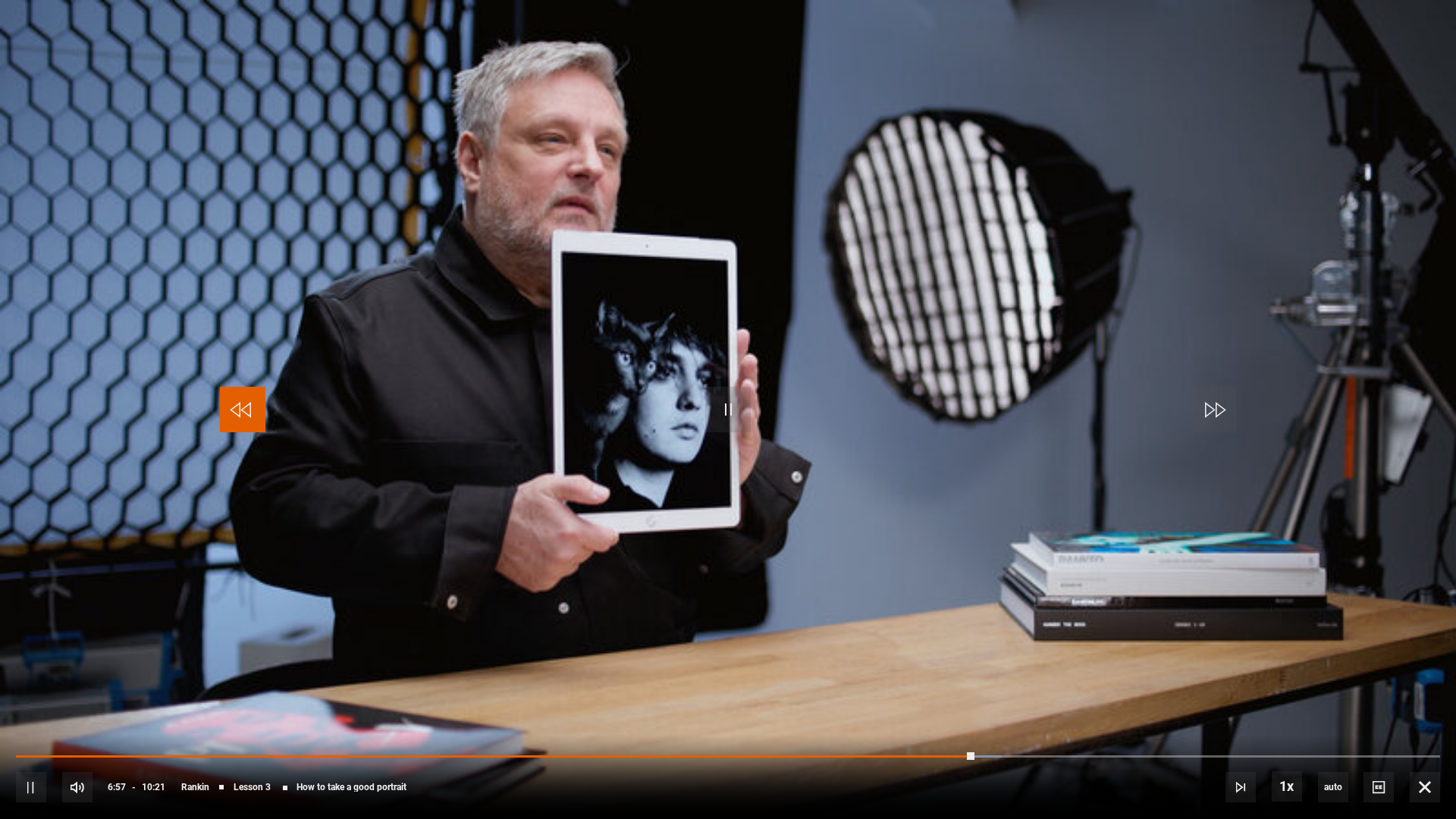 click at bounding box center [243, 410] 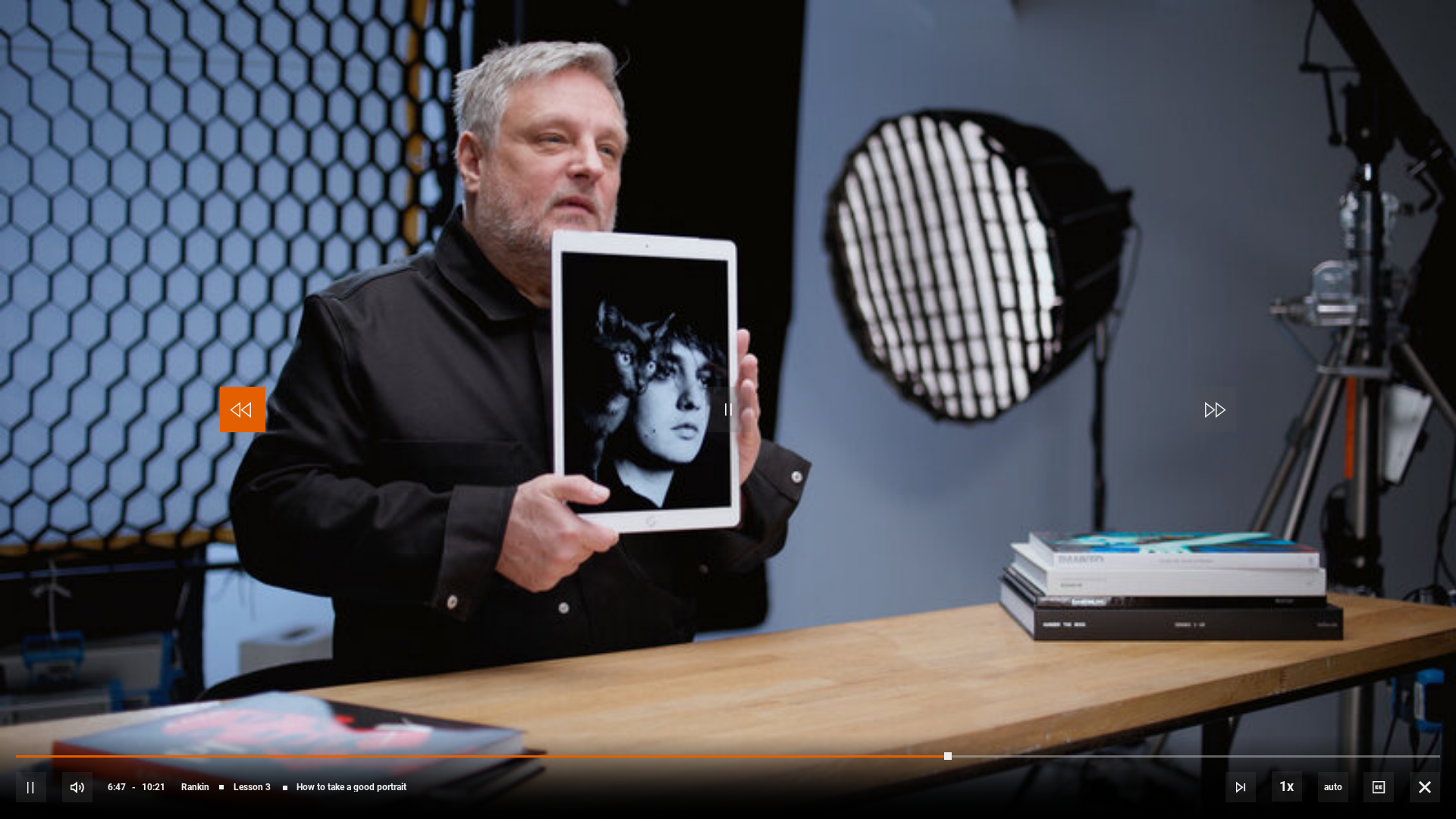 click at bounding box center [243, 410] 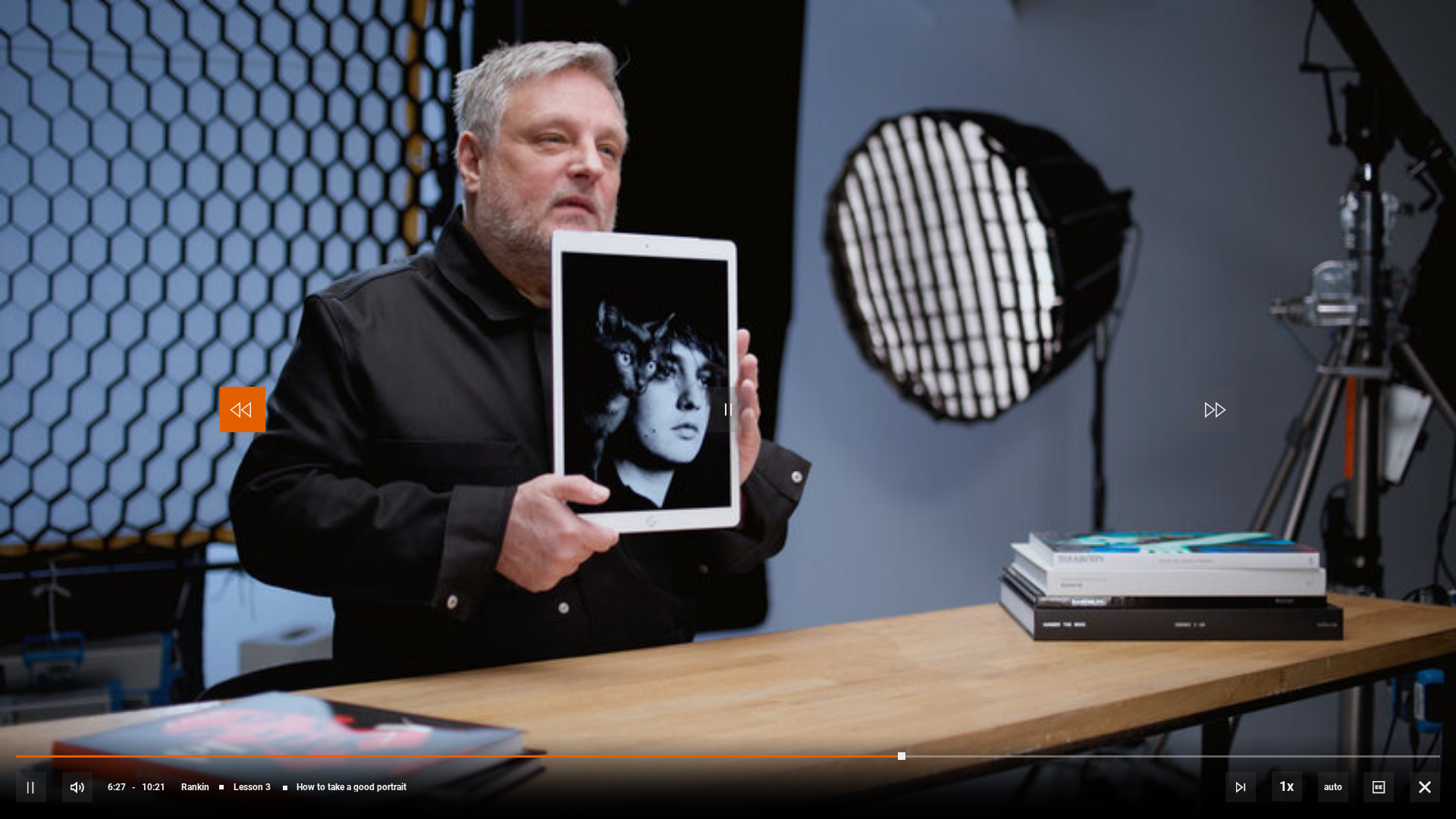 click at bounding box center [243, 410] 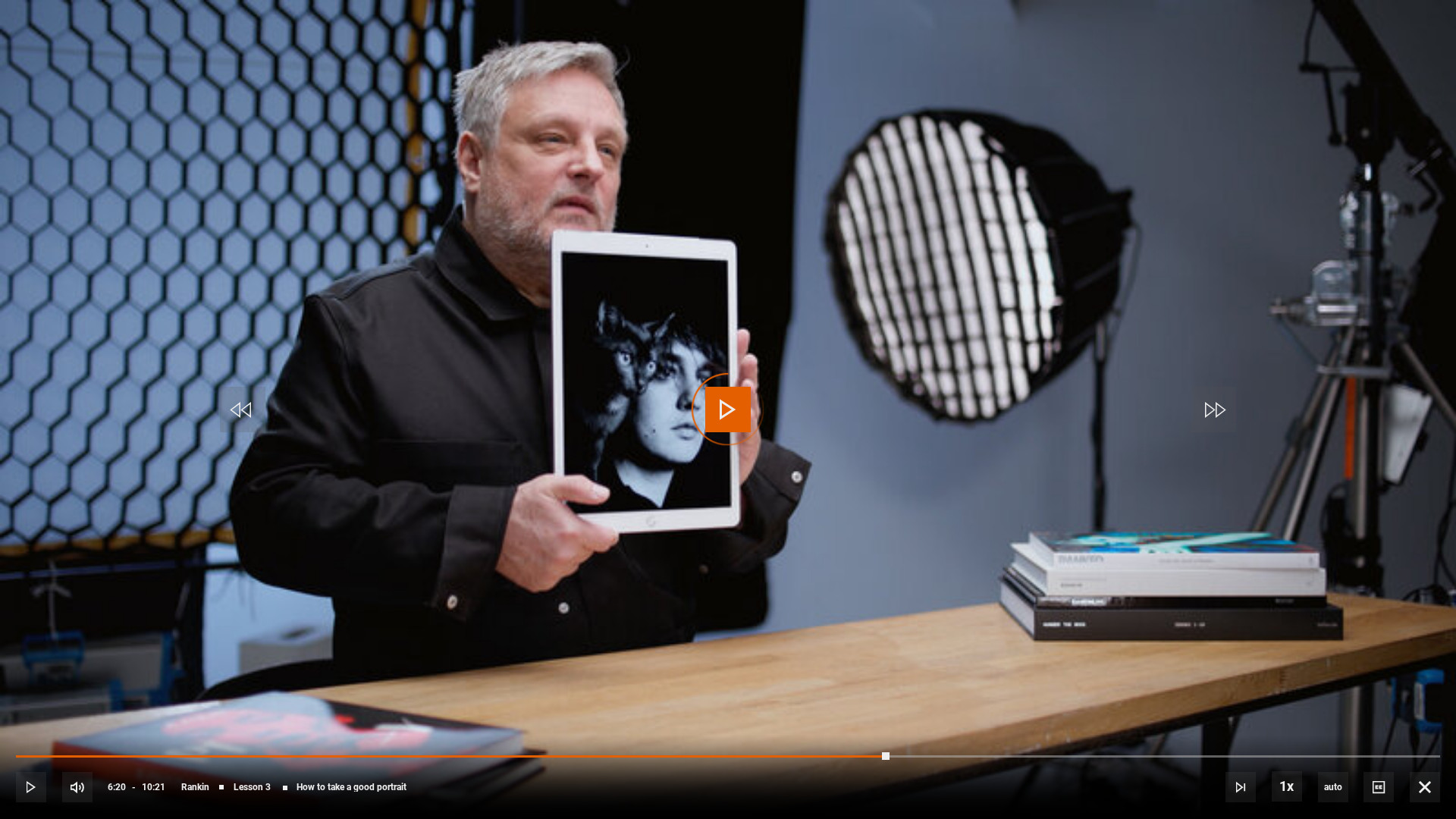 drag, startPoint x: 890, startPoint y: 757, endPoint x: 856, endPoint y: 759, distance: 34.058773 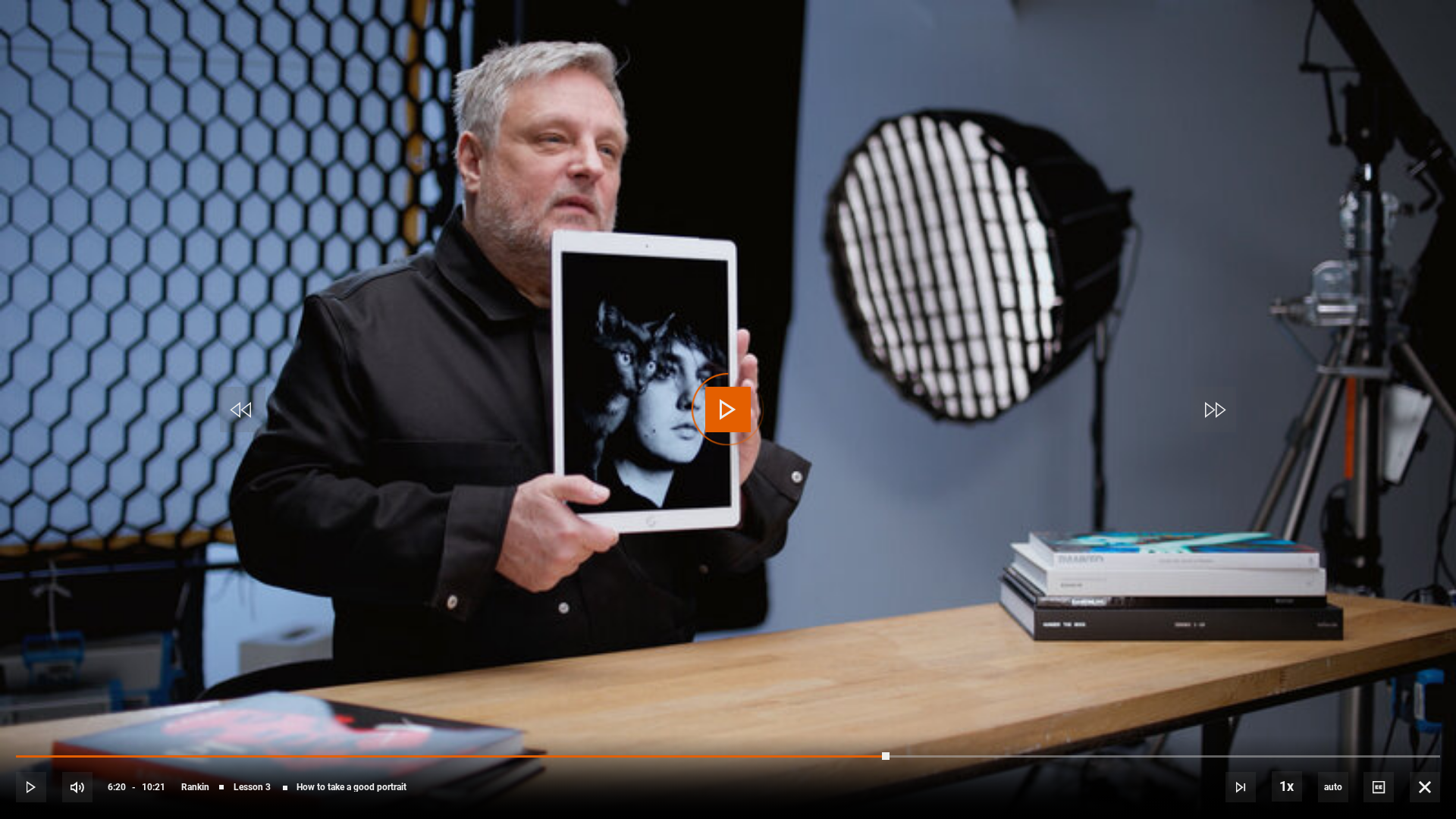 click on "10s Skip Back 10 seconds Play 10s Skip Forward 10 seconds Loaded :  0.00% 06:16 06:20 Play Mute Current Time  6:20 - Duration  10:21
[NAME]
Lesson 3
How to take a good portrait
1x Playback Rate 2x 1.5x 1x , selected 0.5x auto Quality 360p 720p 1080p 2160p Auto , selected Captions captions off , selected English  Captions" at bounding box center [728, 777] 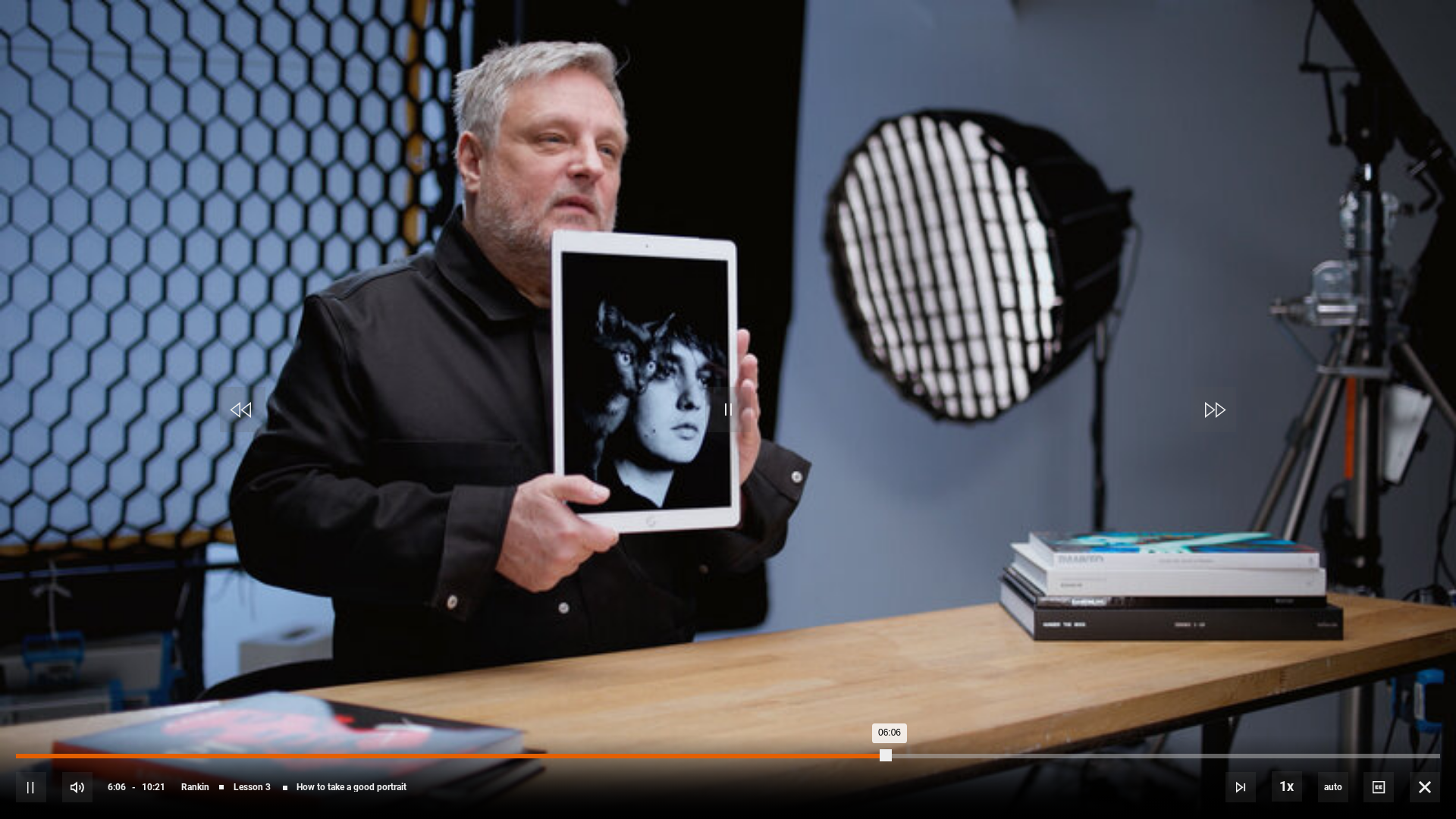 click on "Loaded :  0.00% 06:04 06:06" at bounding box center (728, 756) 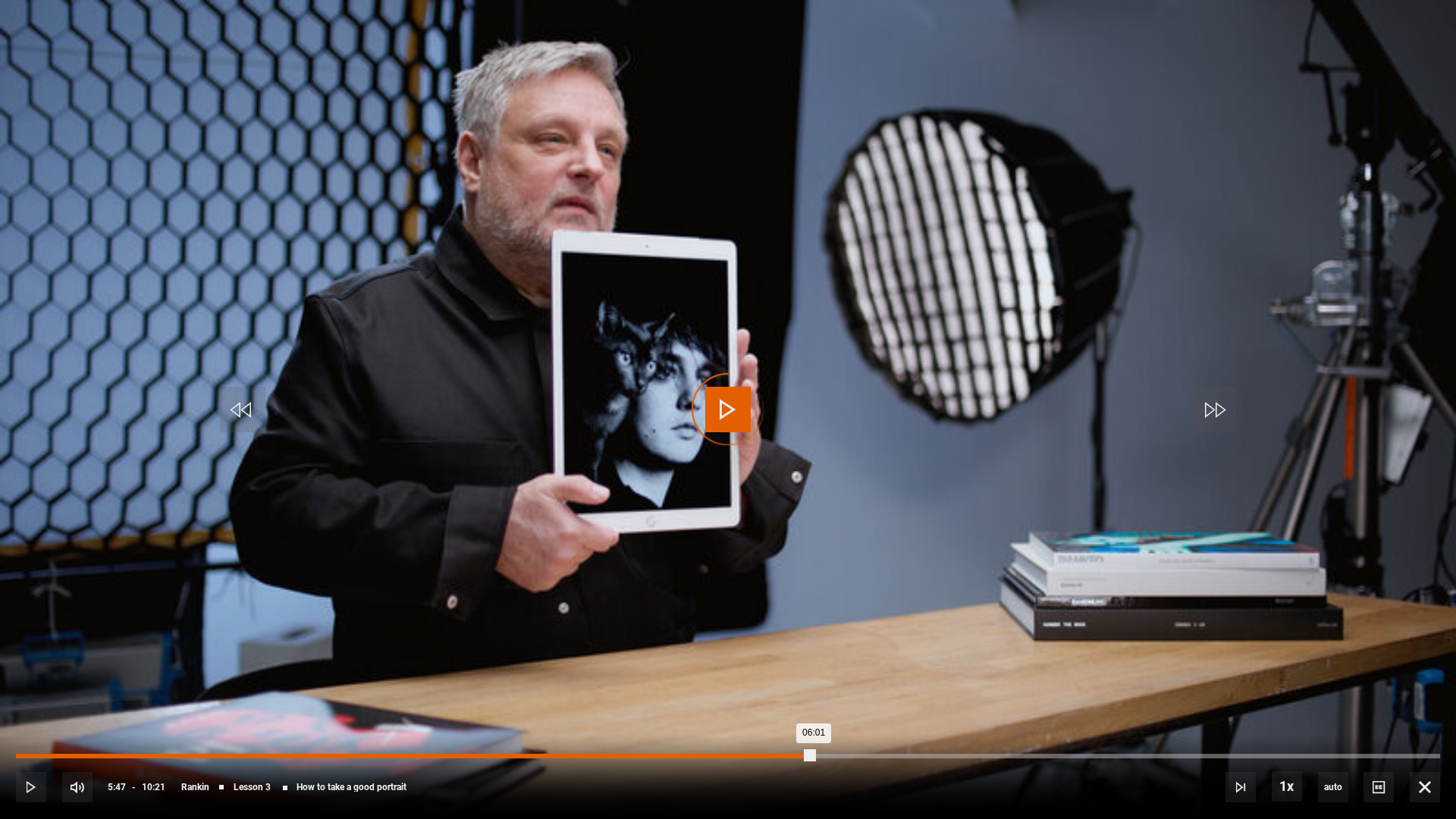 click on "Loaded :  0.00% 05:47 06:01" at bounding box center (728, 756) 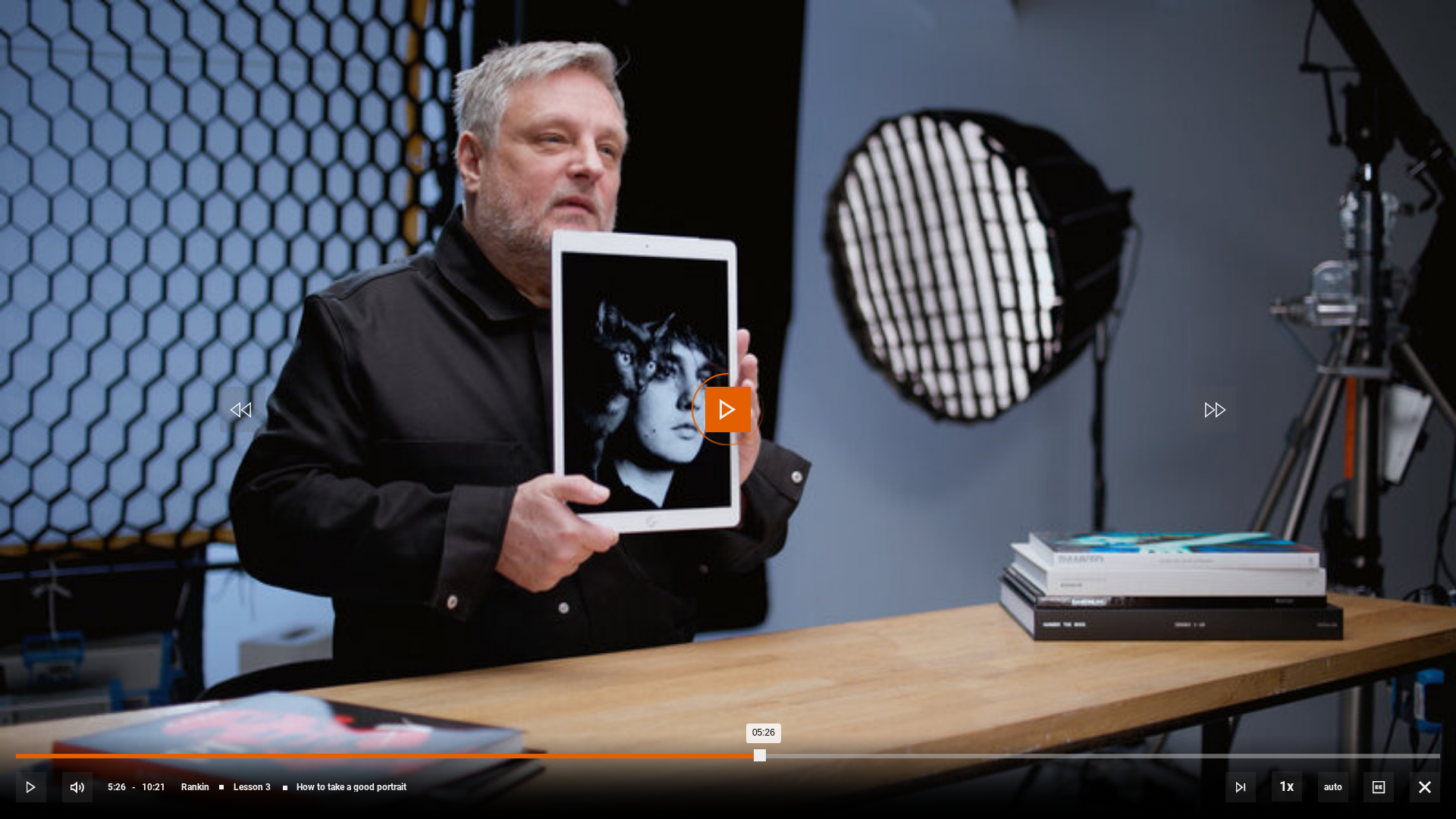 click on "Loaded :  0.00% 05:26 05:26" at bounding box center [728, 756] 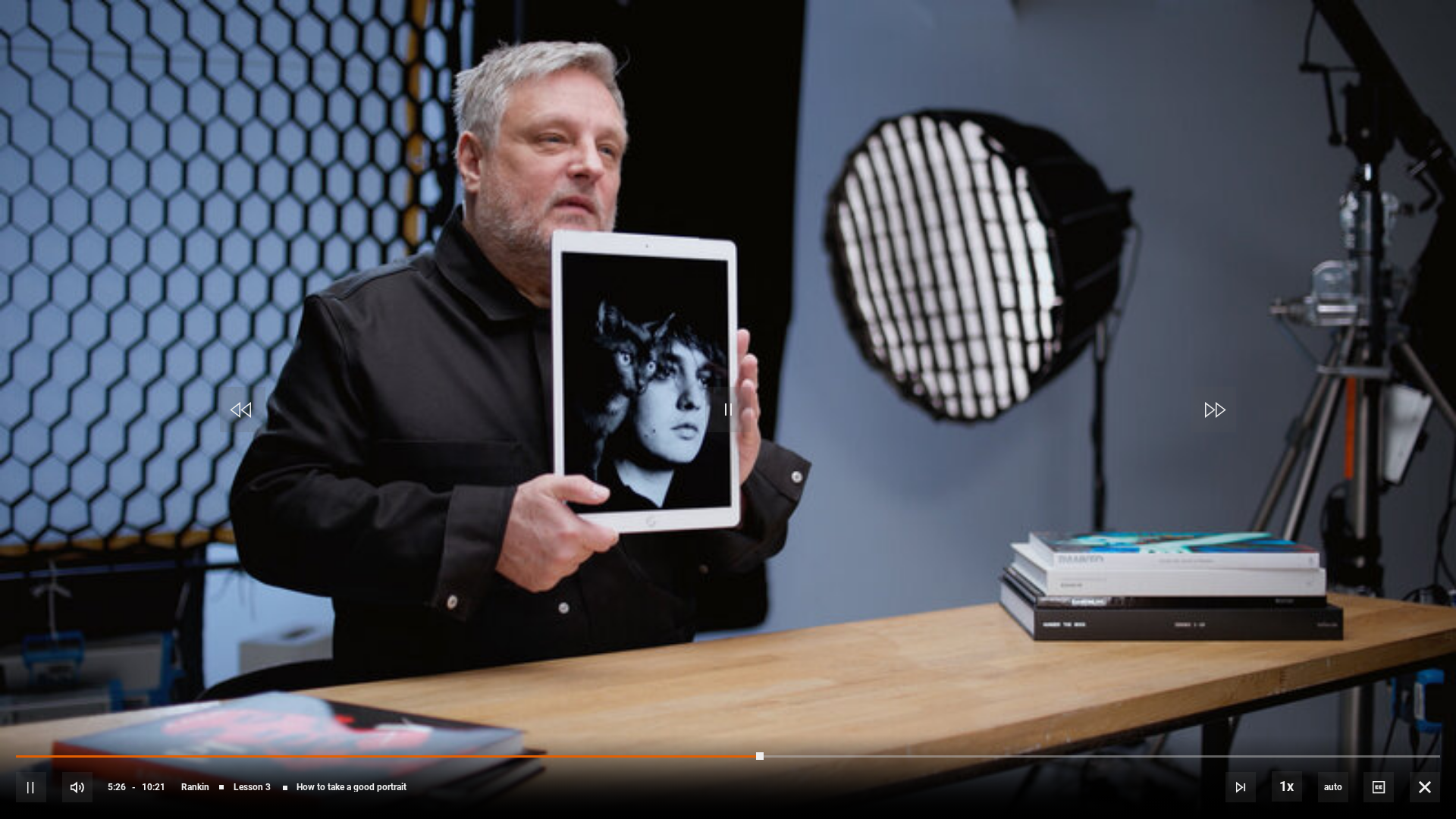click on "10s Skip Back 10 seconds Pause 10s Skip Forward 10 seconds Loaded :  0.00% 05:22 05:26 Pause Mute Current Time  5:26 - Duration  10:21
[NAME]
Lesson 3
How to take a good portrait
1x Playback Rate 2x 1.5x 1x , selected 0.5x auto Quality 360p 720p 1080p 2160p Auto , selected Captions captions off , selected English  Captions" at bounding box center [728, 777] 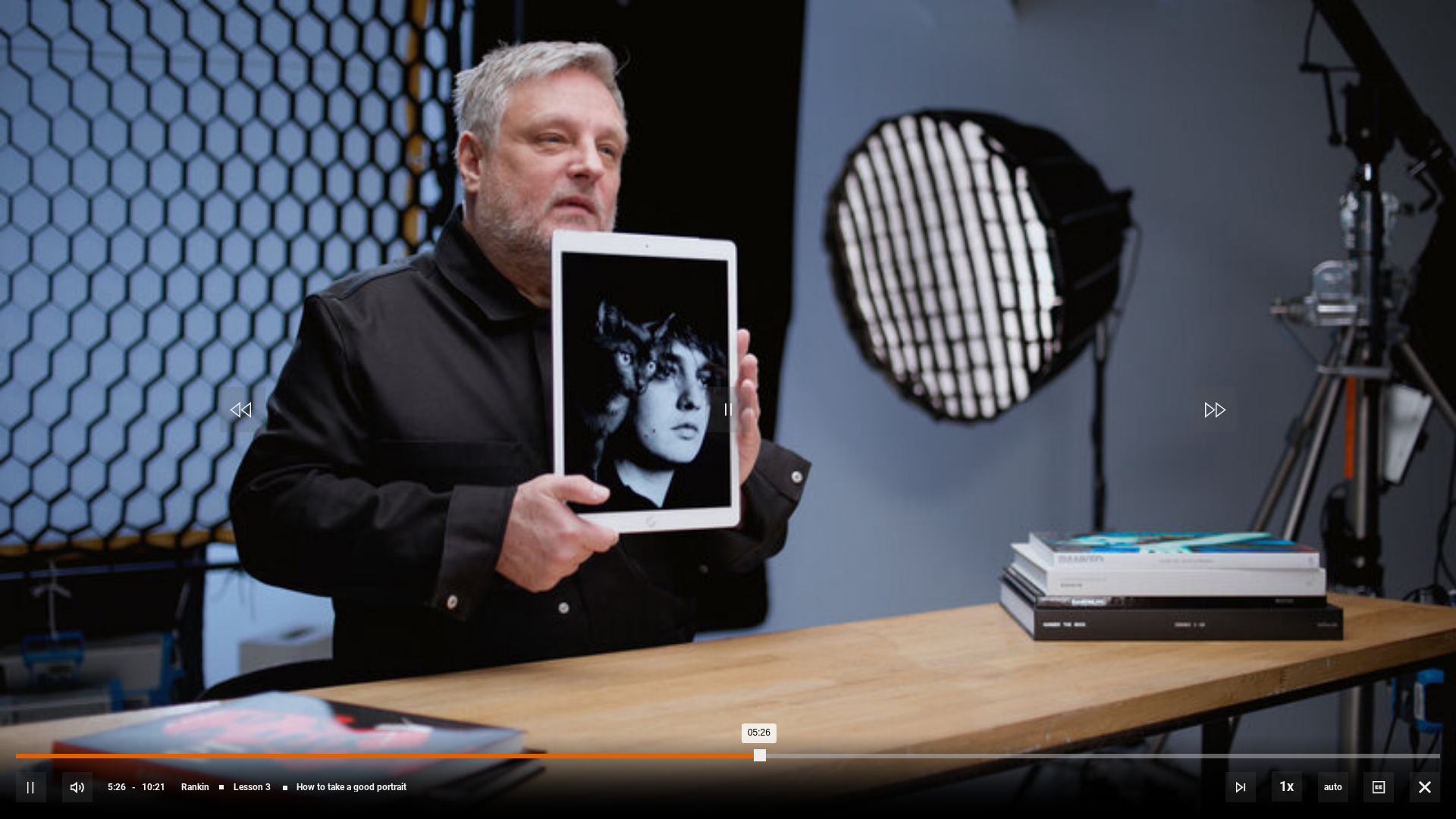 click on "Loaded :  0.00% 04:51 05:26" at bounding box center (728, 756) 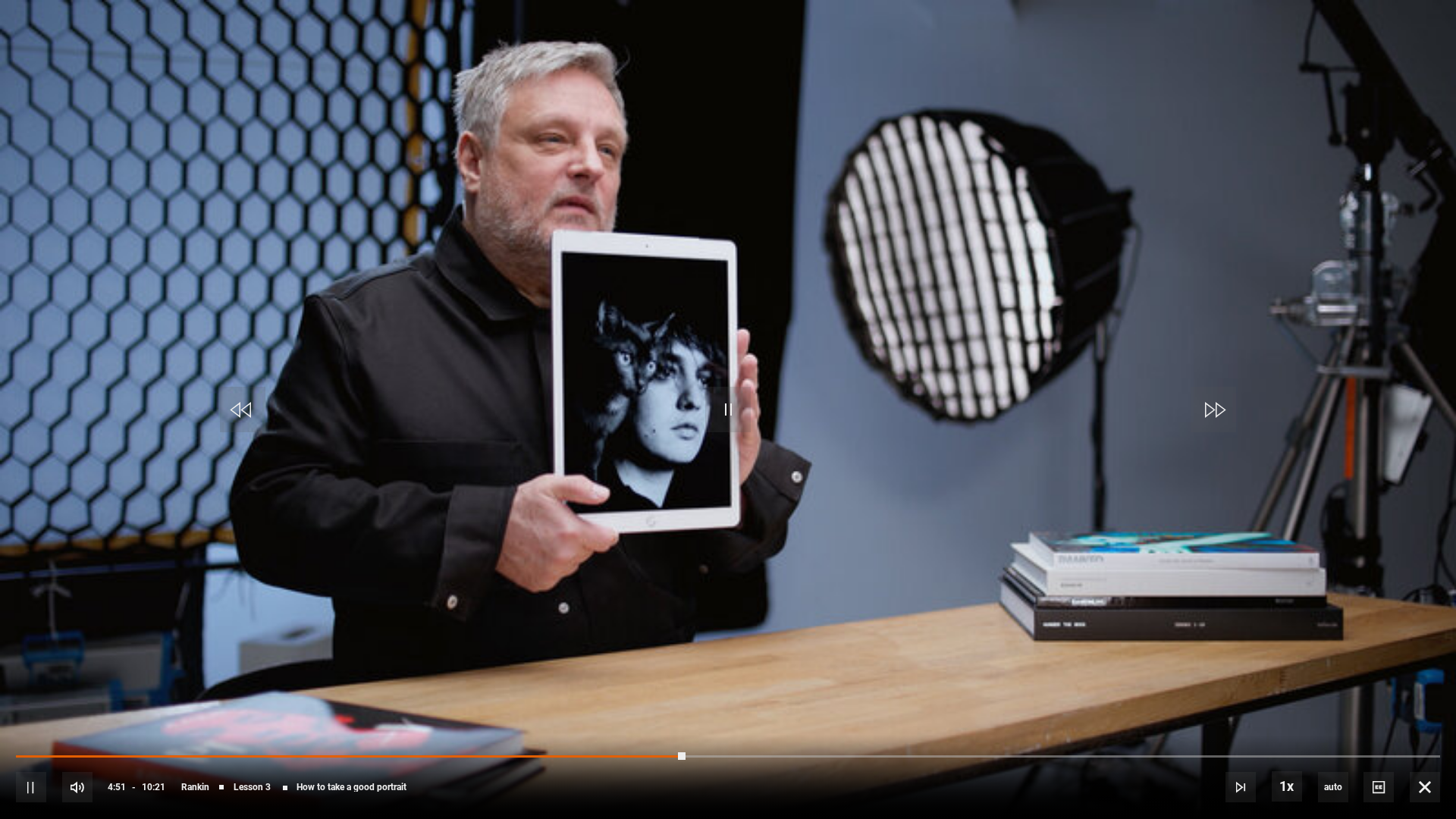 click at bounding box center (728, 410) 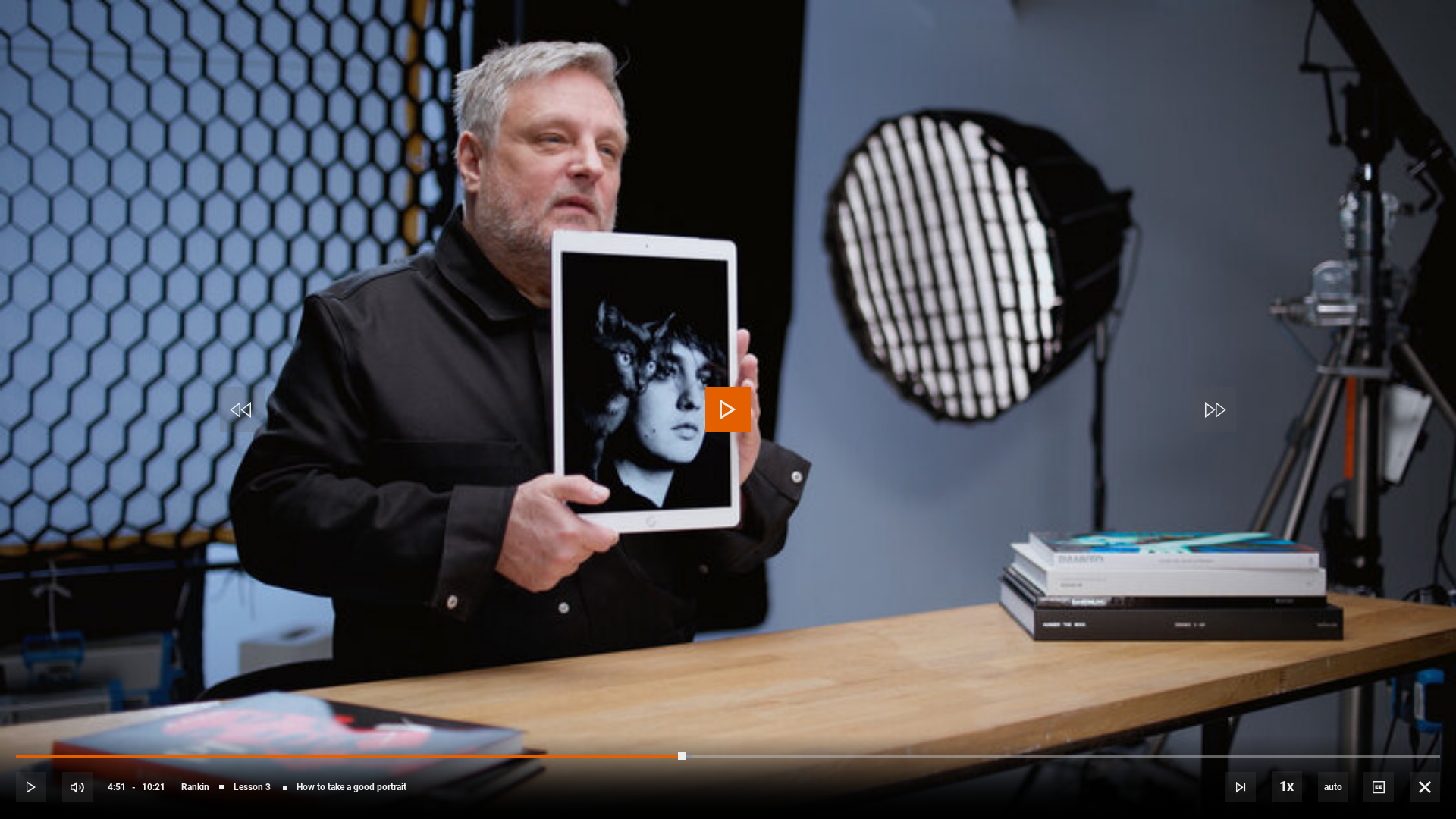 click at bounding box center [728, 410] 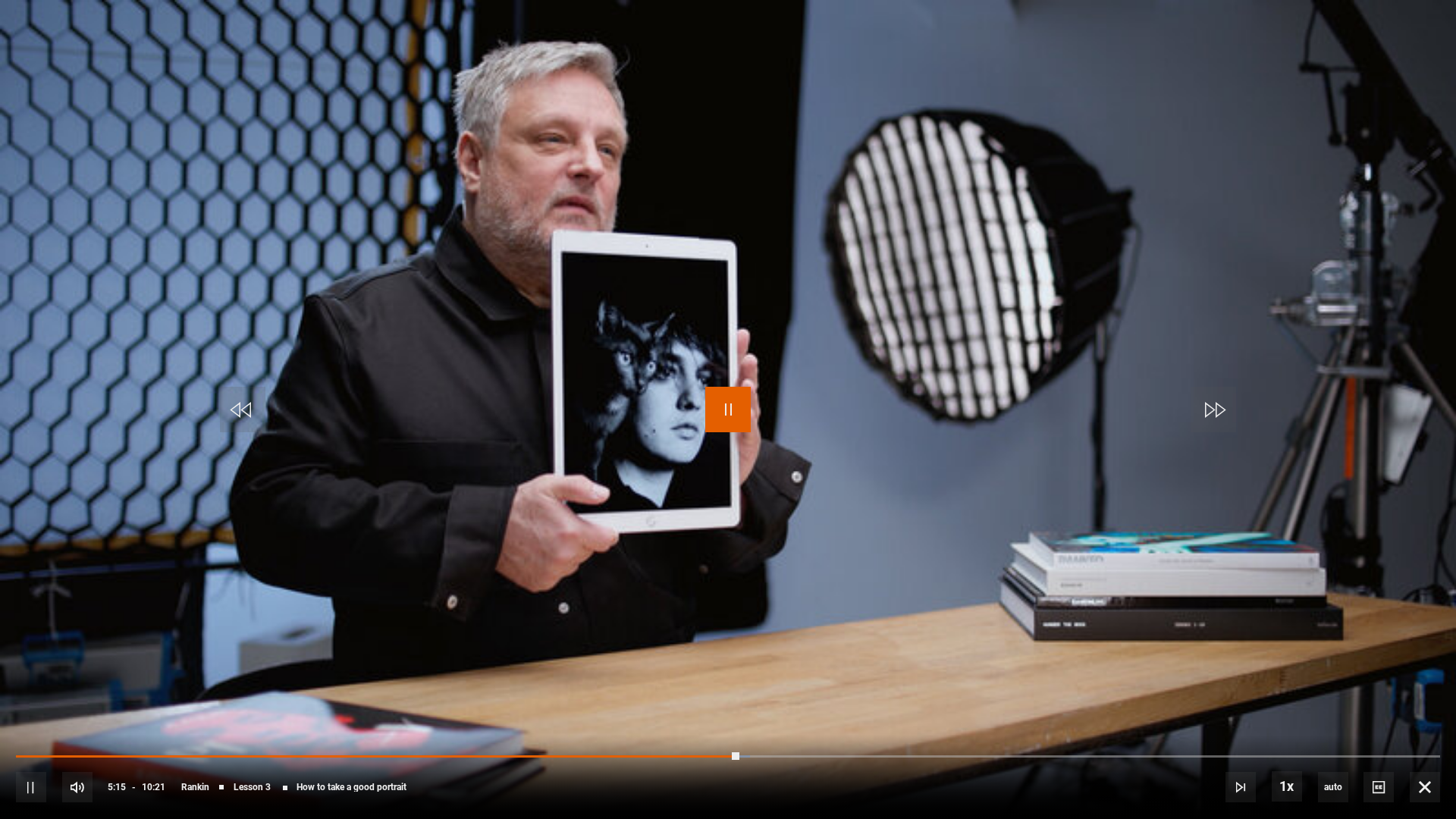 click at bounding box center [728, 410] 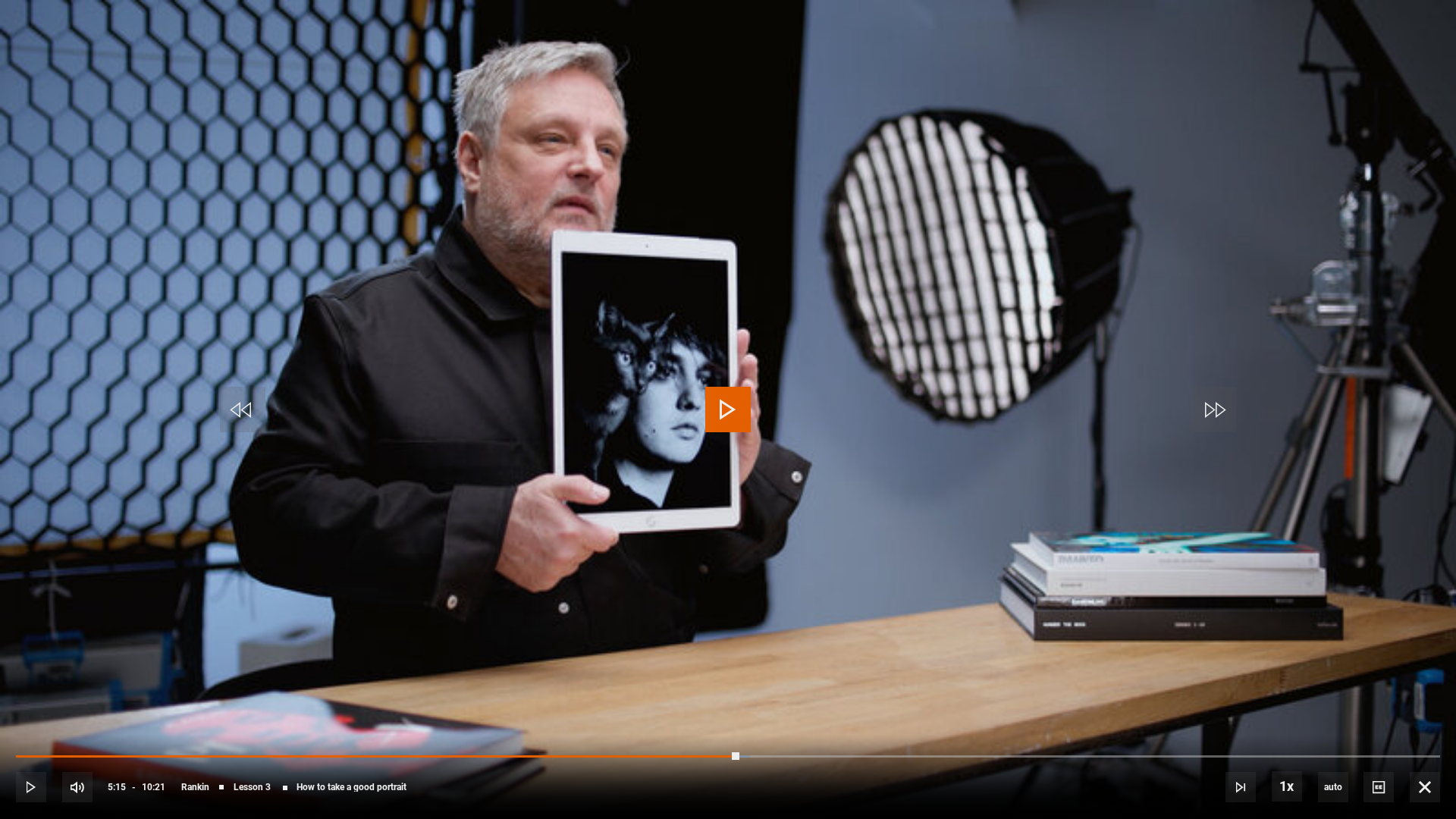 click at bounding box center [728, 410] 